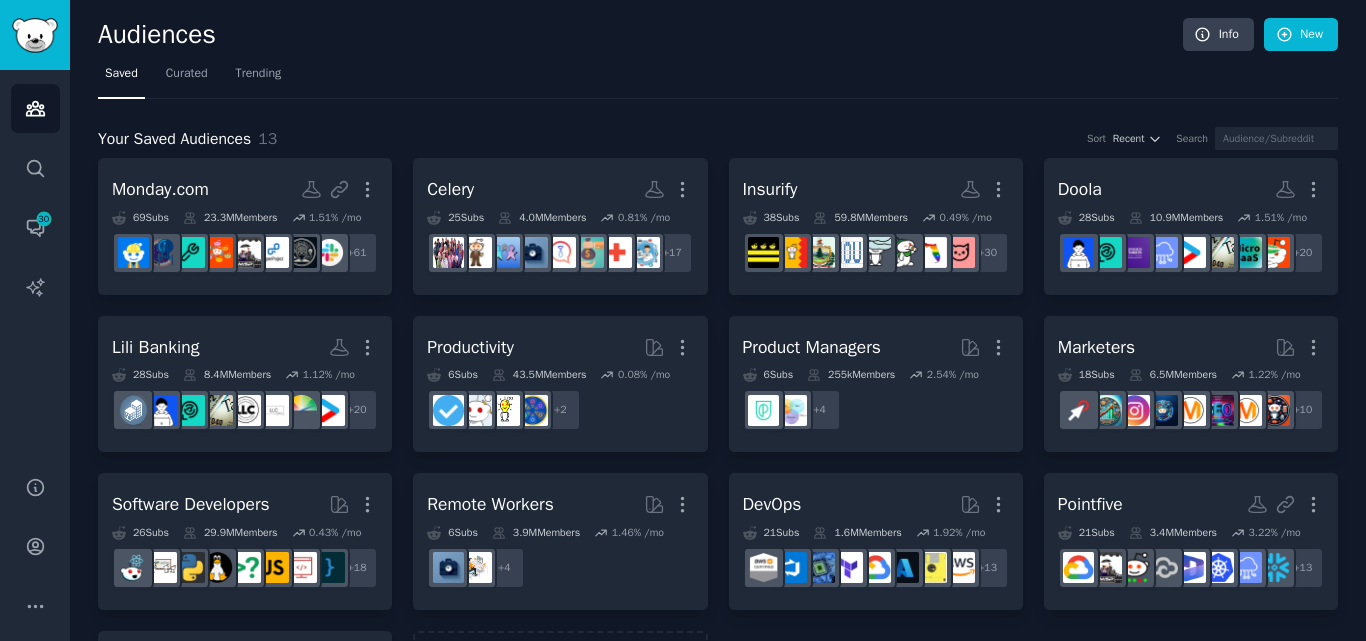 scroll, scrollTop: 0, scrollLeft: 0, axis: both 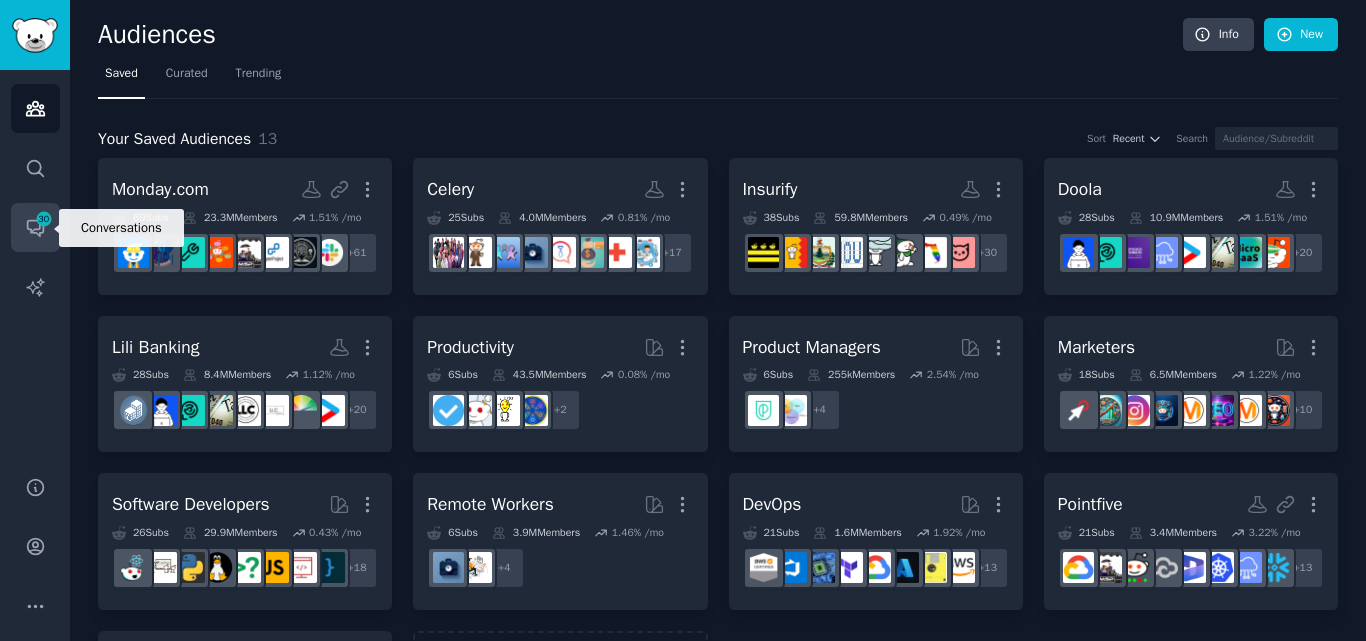 click on "30" at bounding box center [44, 219] 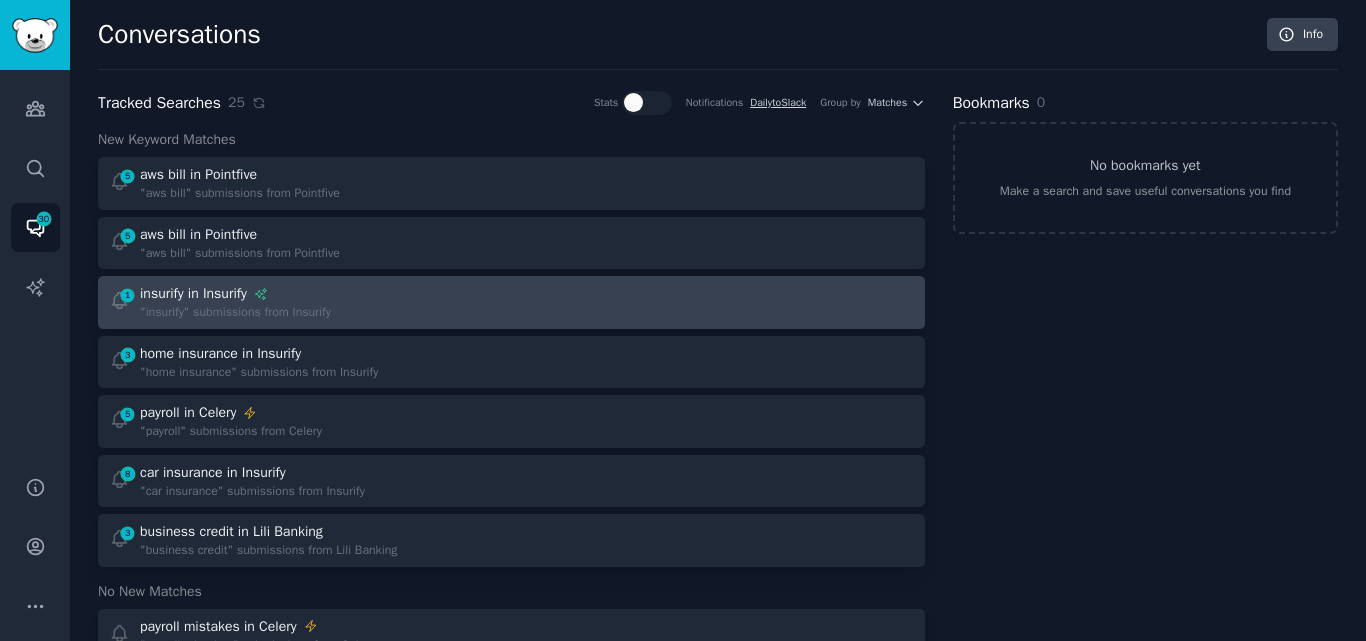 click on ""insurify" submissions from Insurify" at bounding box center (235, 313) 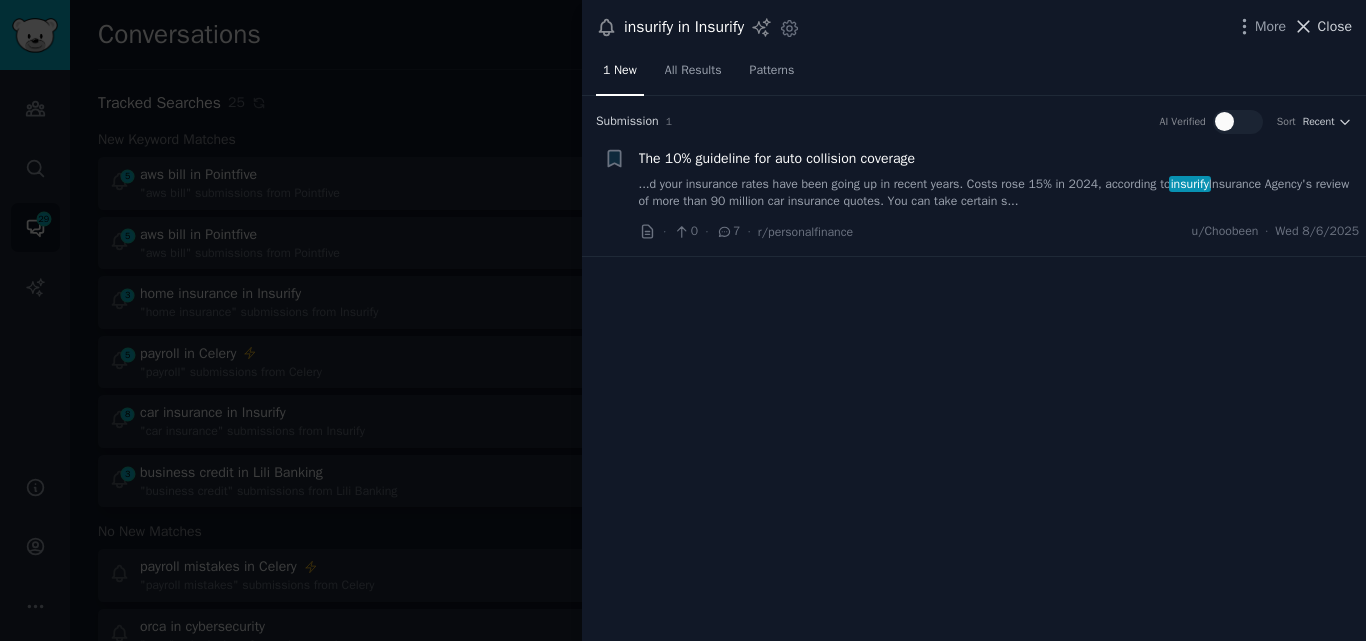 click 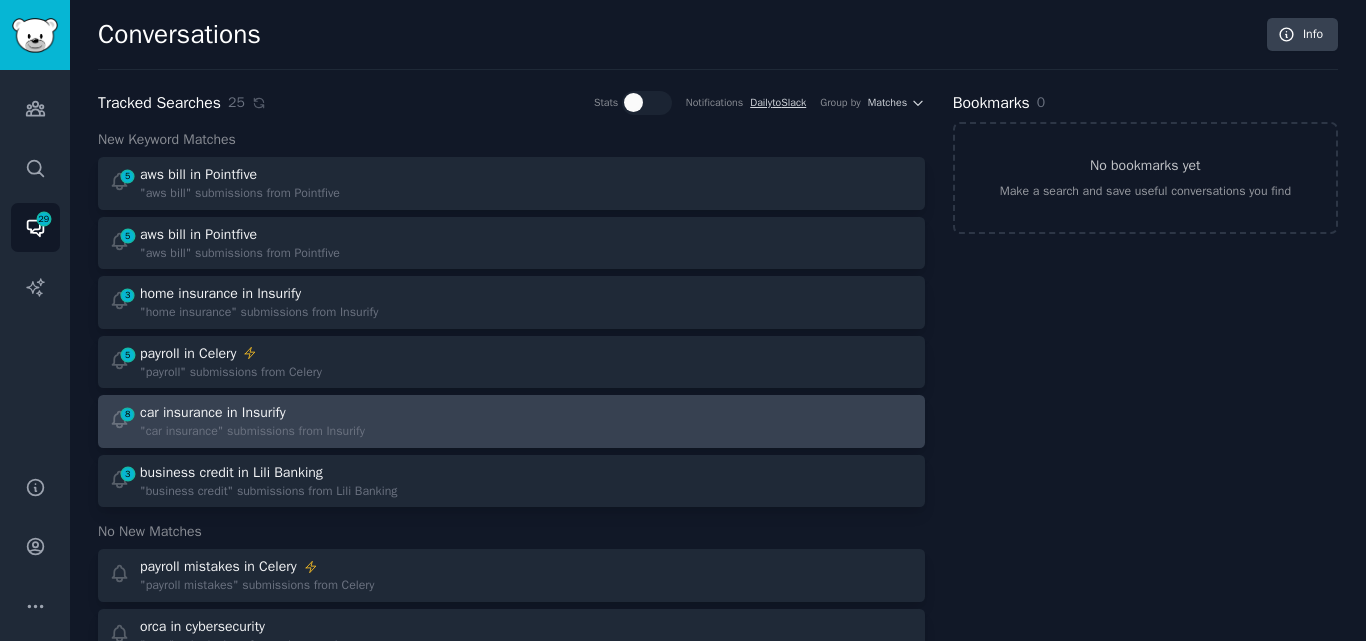 click on "car insurance in Insurify" at bounding box center (252, 412) 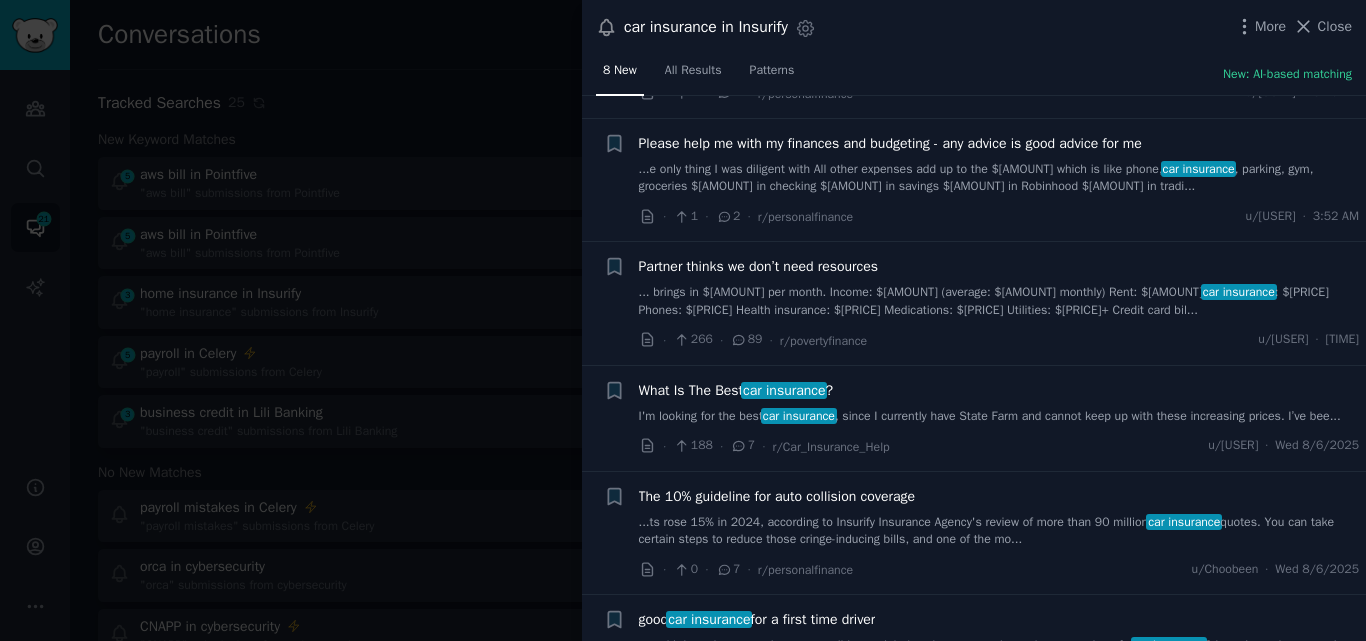 scroll, scrollTop: 136, scrollLeft: 0, axis: vertical 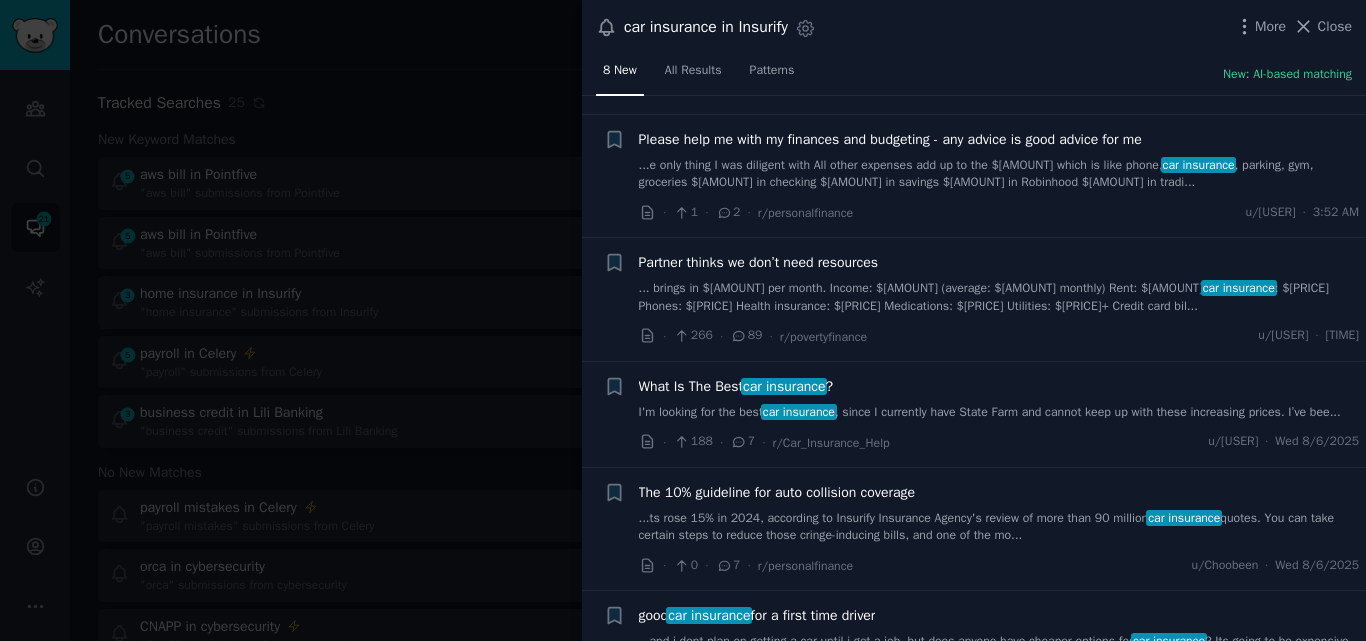 click on "I'm looking for the best  car insurance , since I currently have State Farm and cannot keep up with these increasing prices. I’ve bee..." at bounding box center (999, 413) 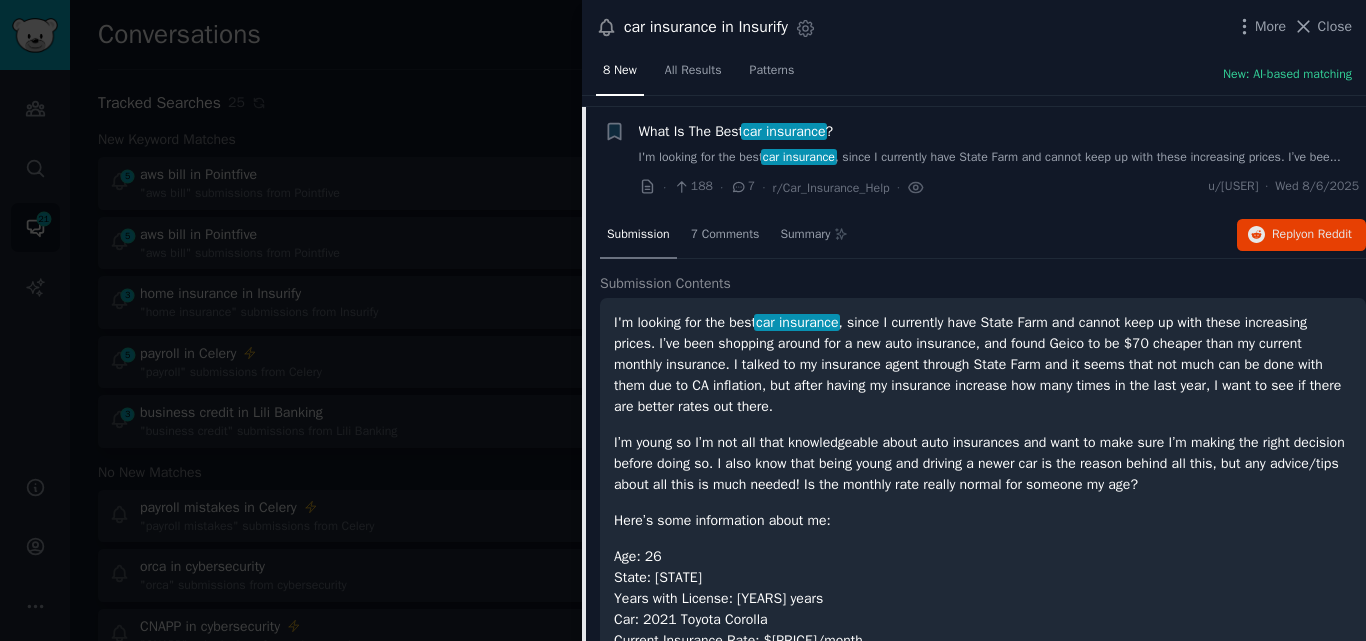 scroll, scrollTop: 402, scrollLeft: 0, axis: vertical 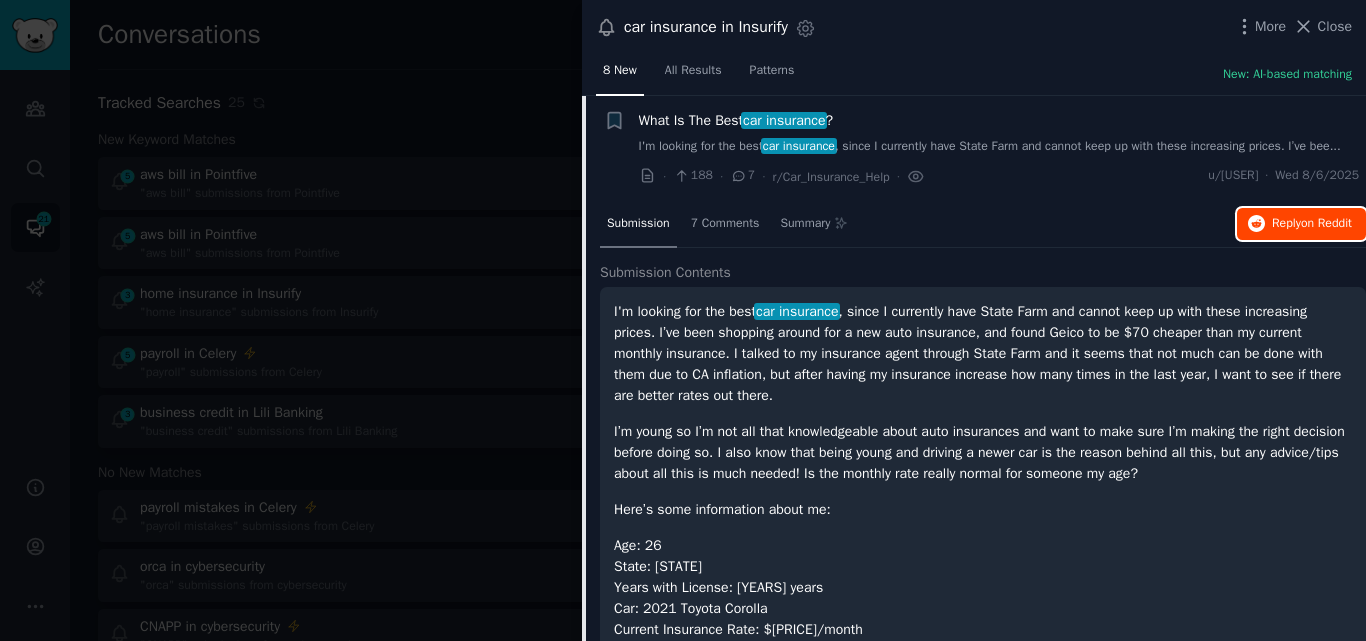 click on "Reply  on Reddit" at bounding box center [1312, 224] 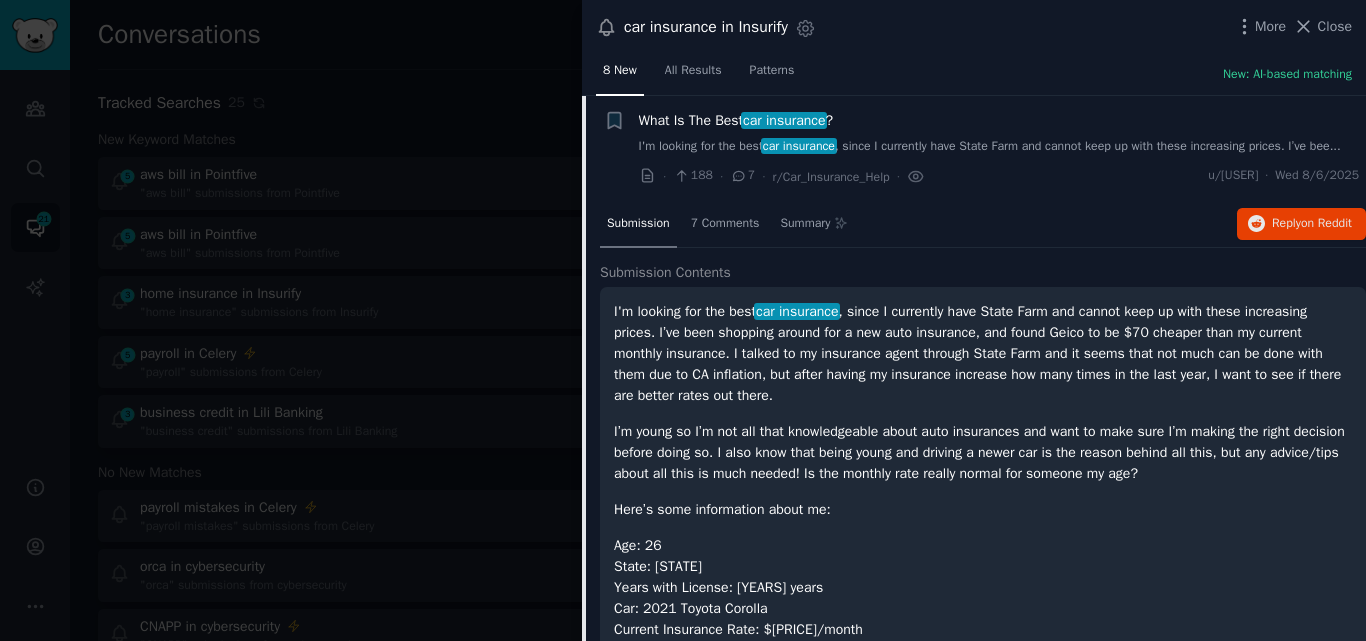 click on "car insurance" at bounding box center (784, 120) 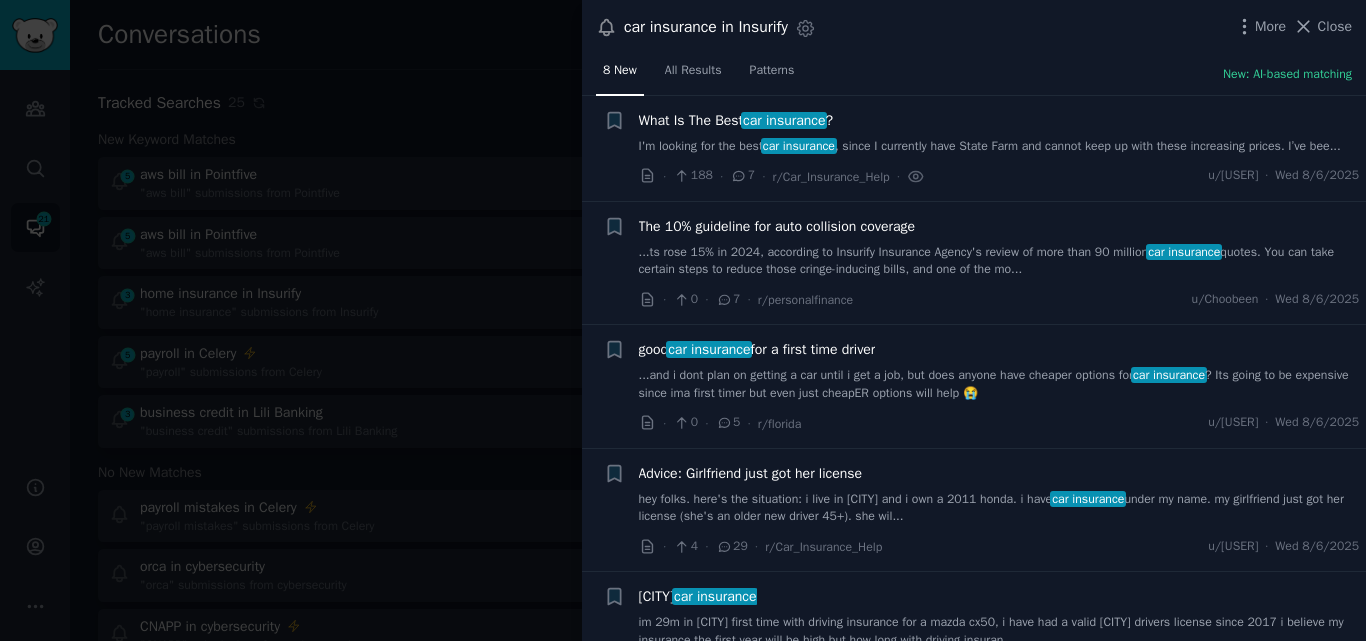 click on "...and i dont plan on getting a car until i get a job, but does anyone have cheaper options for  car insurance ? Its going to be expensive since ima first timer but even just cheapER options will help 😭" at bounding box center (999, 384) 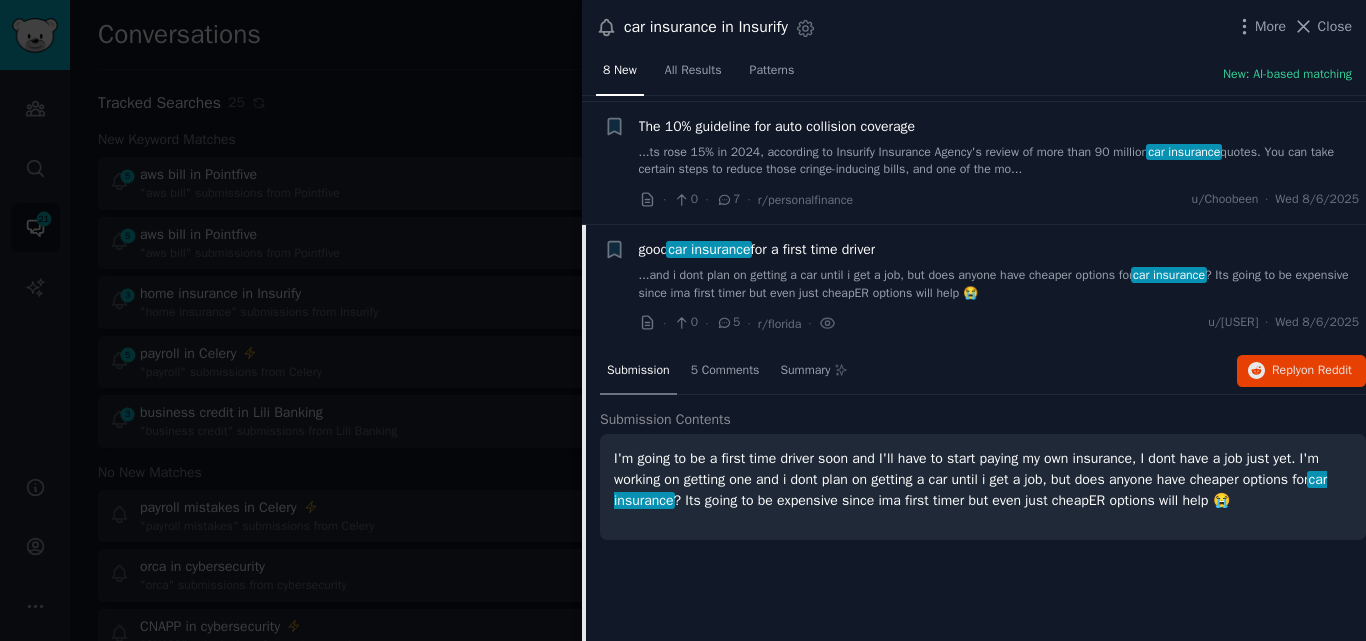 scroll, scrollTop: 632, scrollLeft: 0, axis: vertical 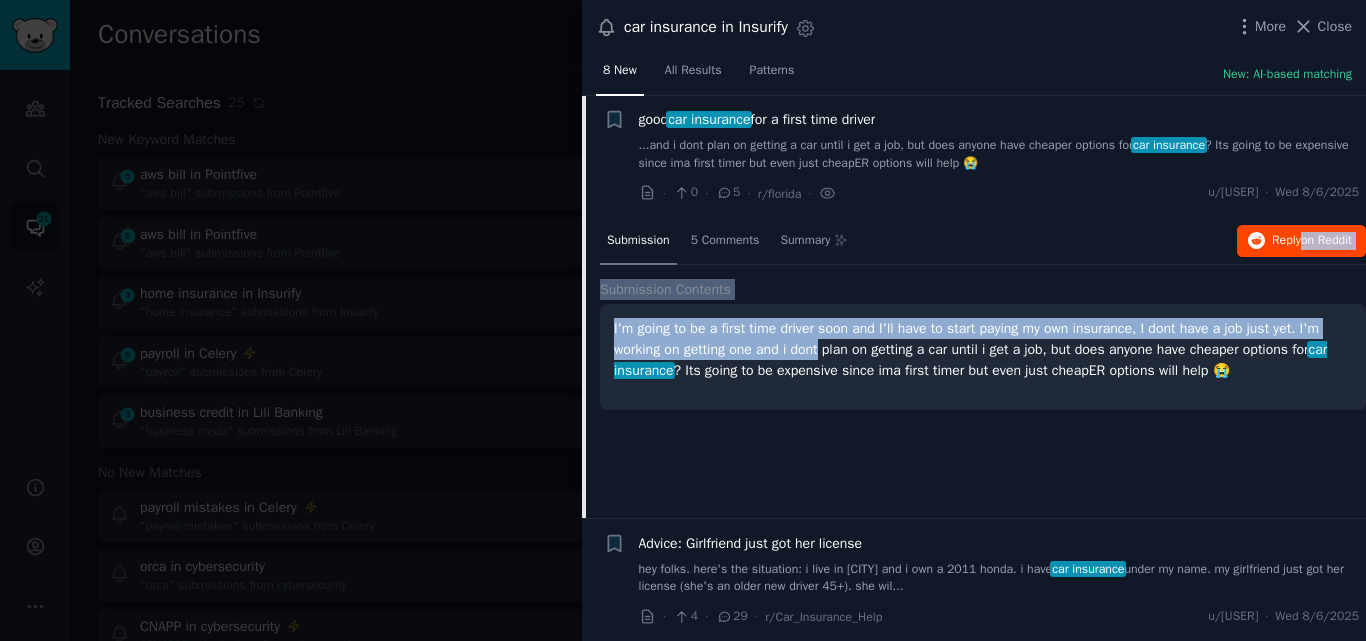 drag, startPoint x: 798, startPoint y: 393, endPoint x: 1284, endPoint y: 241, distance: 509.2151 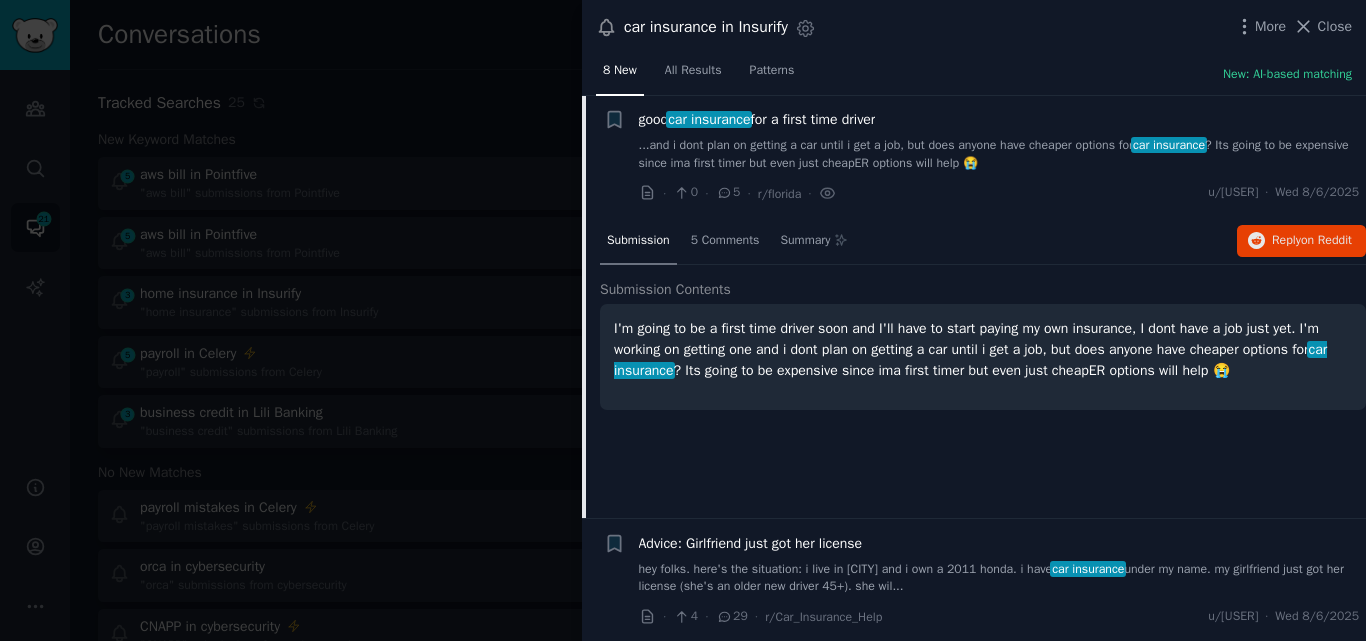 click on "Submission 5 Comments Summary Reply  on Reddit" 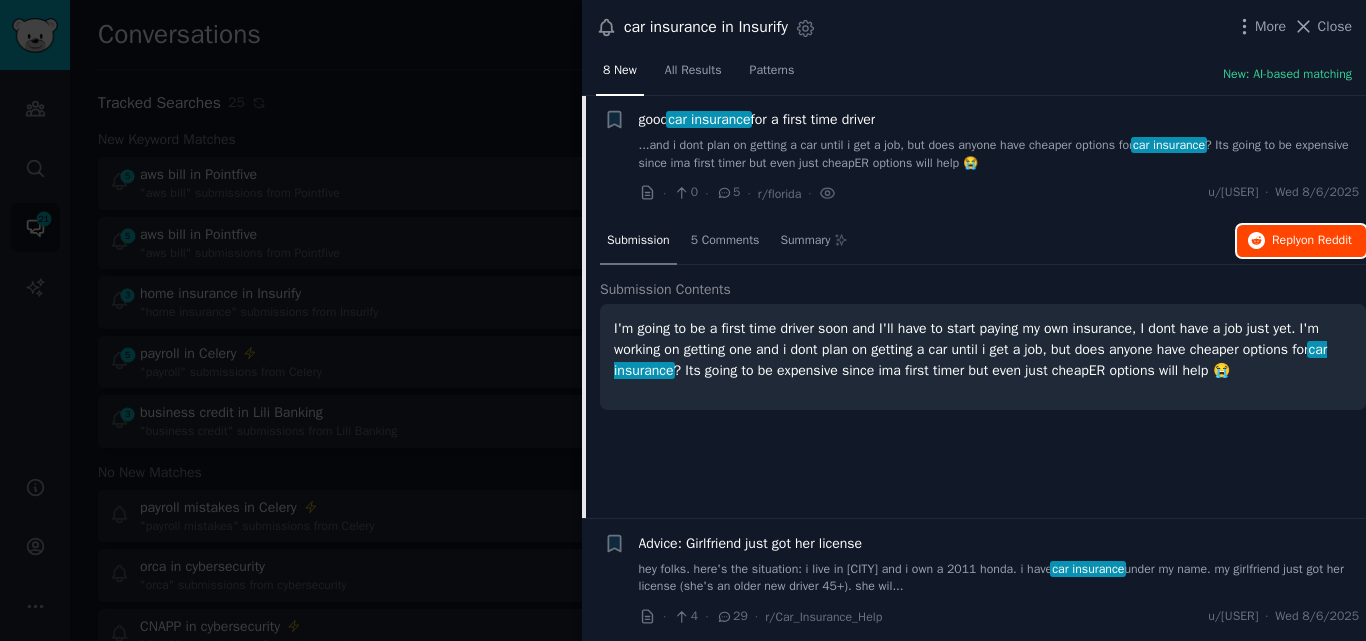 click on "Reply  on Reddit" at bounding box center [1301, 241] 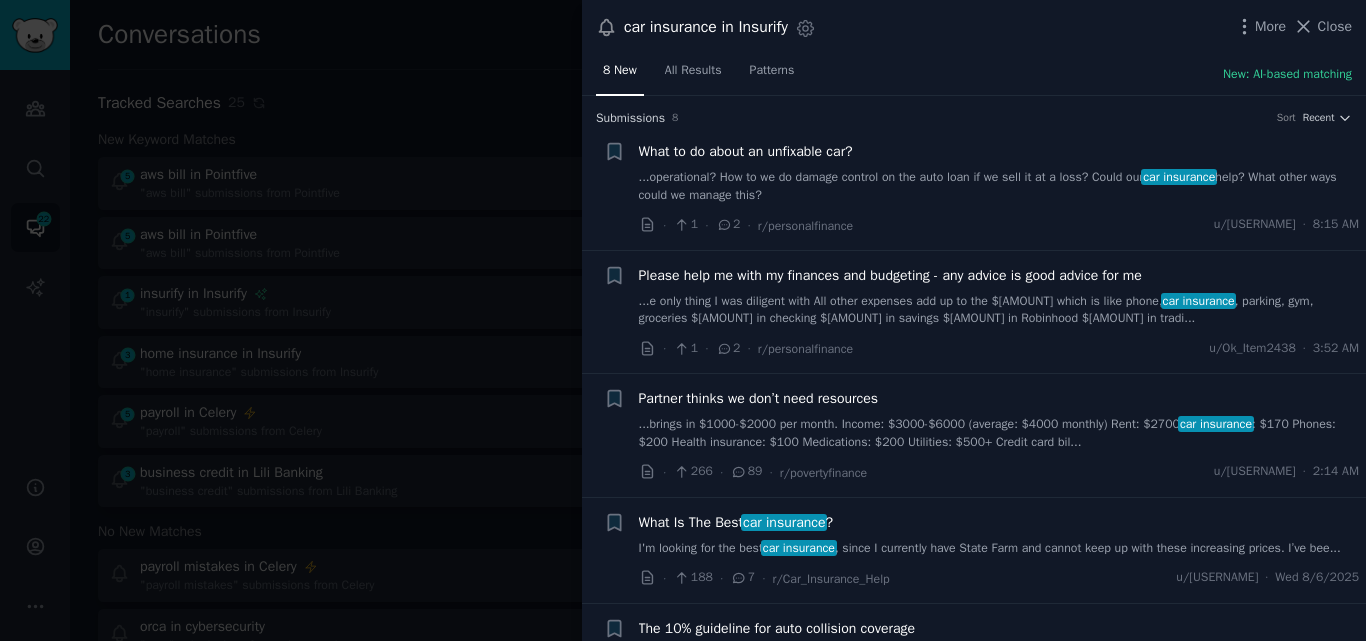 scroll, scrollTop: 0, scrollLeft: 0, axis: both 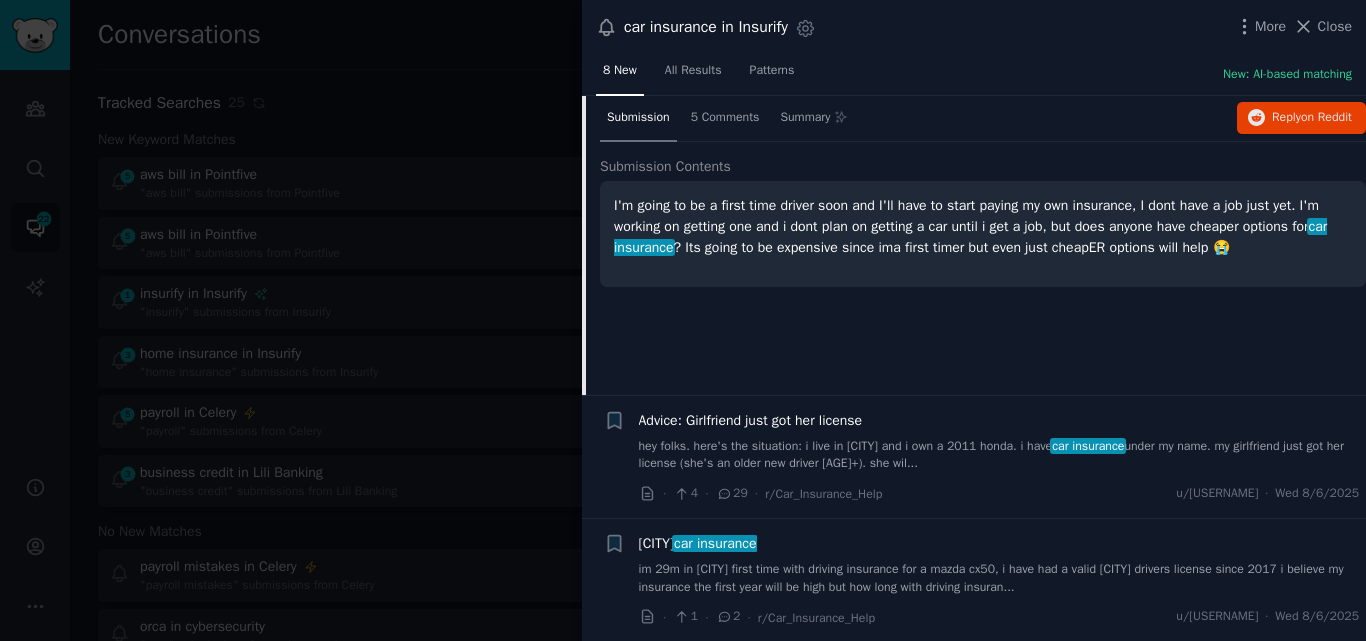click on "car insurance" at bounding box center [715, 543] 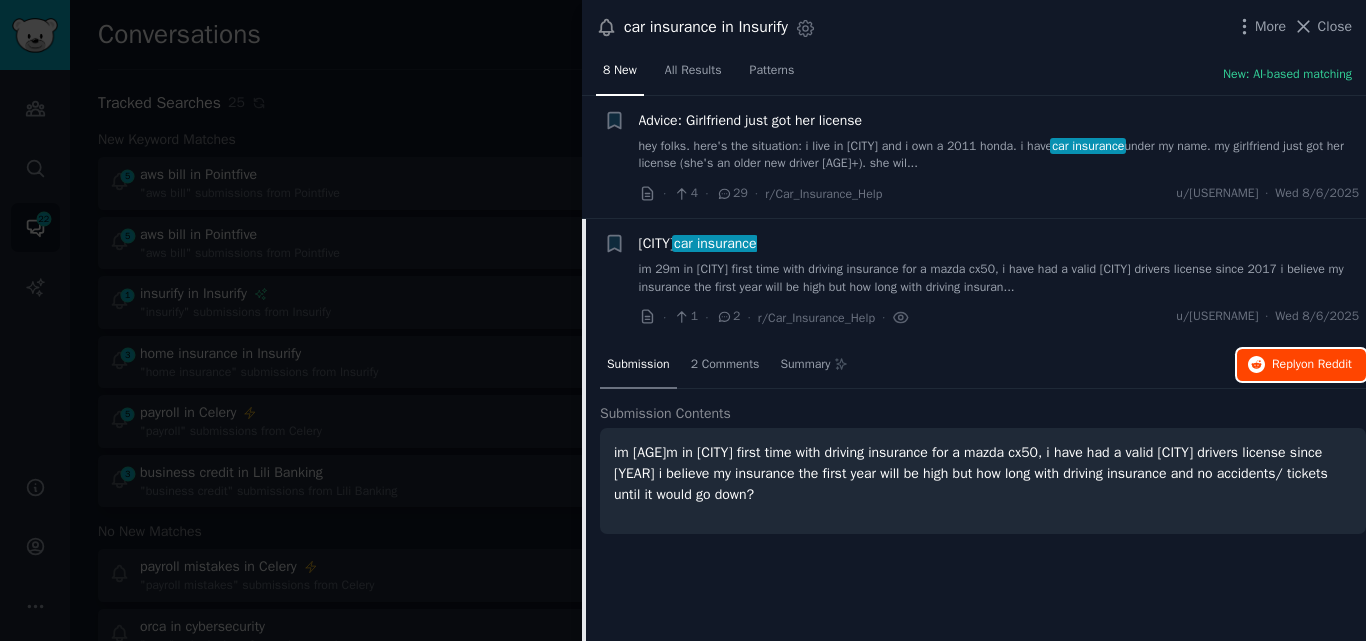 click on "Reply  on Reddit" at bounding box center [1312, 365] 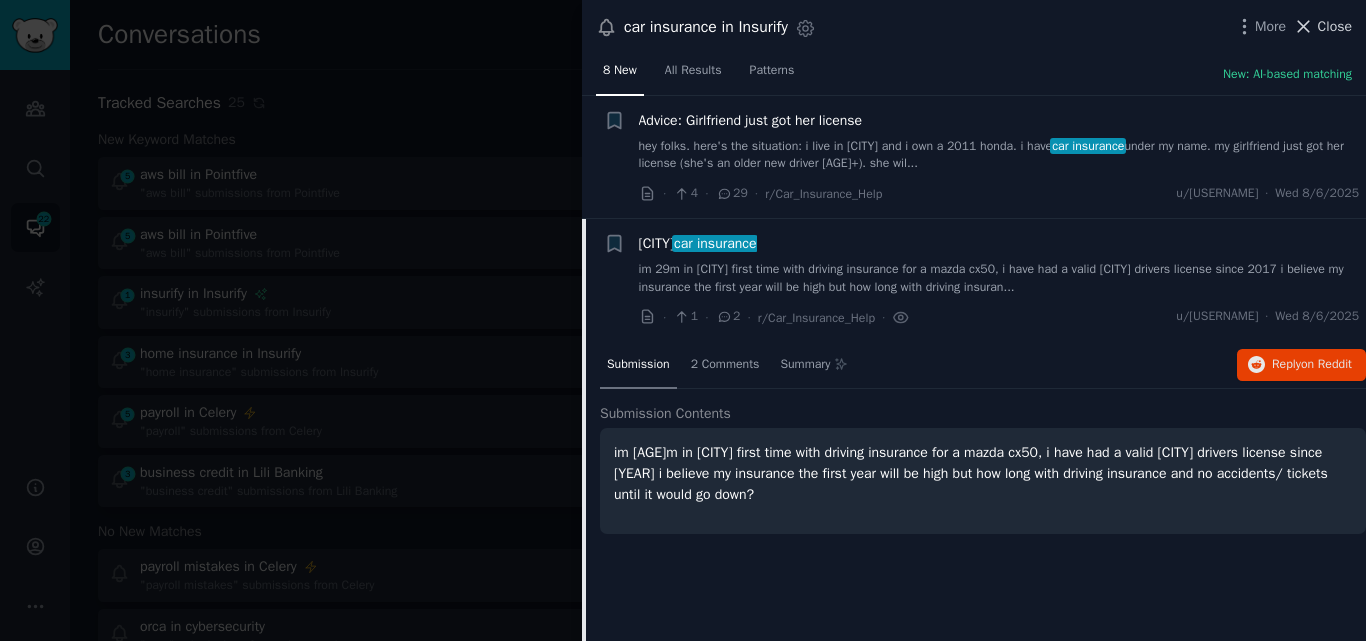 click on "Close" at bounding box center (1335, 26) 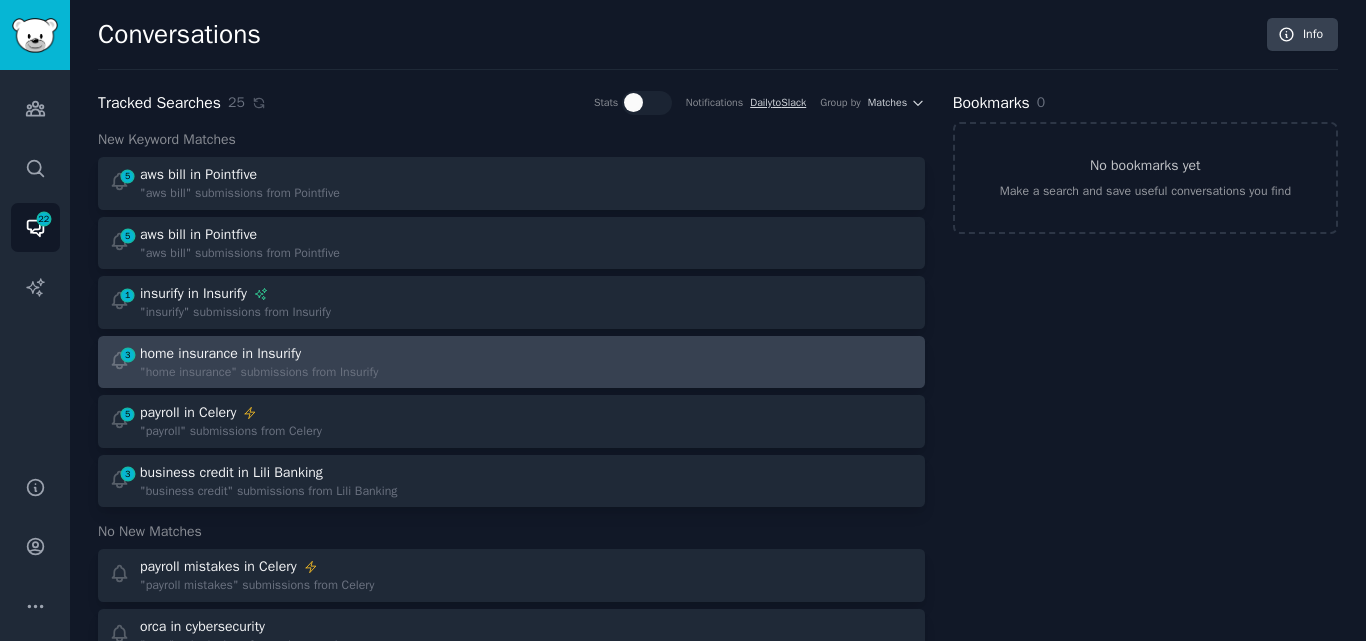 click on "home insurance in Insurify" at bounding box center (220, 353) 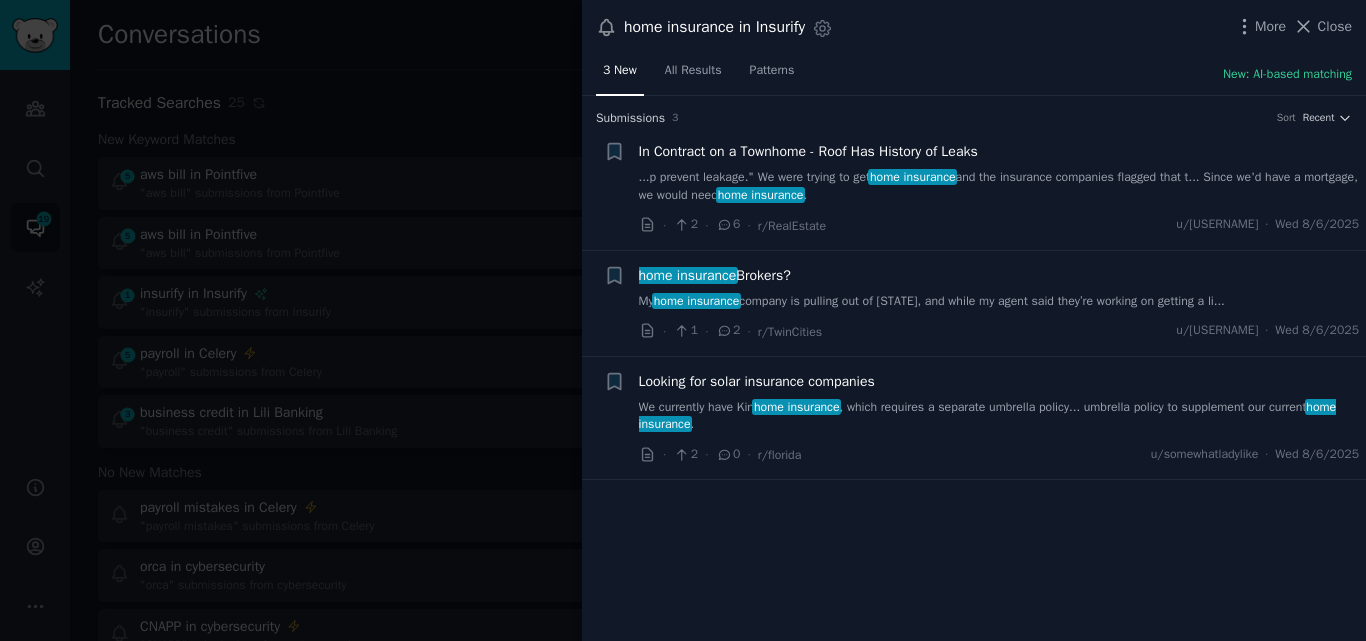click on "home insurance" at bounding box center [687, 275] 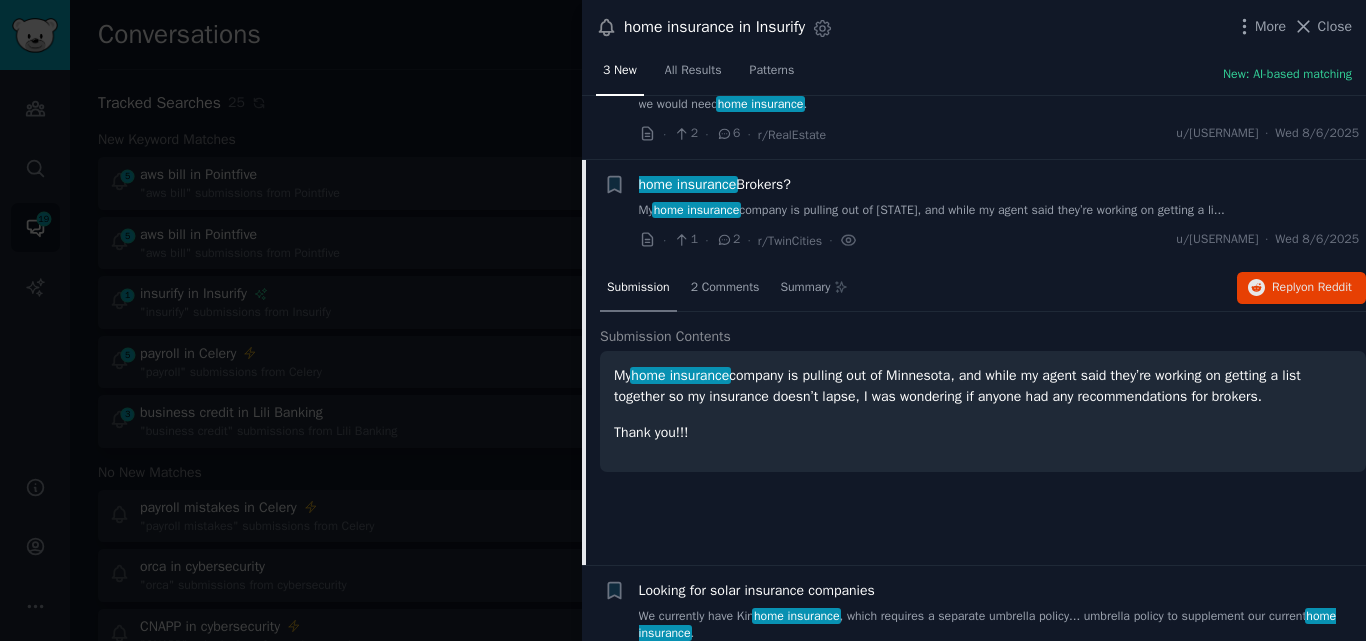 scroll, scrollTop: 138, scrollLeft: 0, axis: vertical 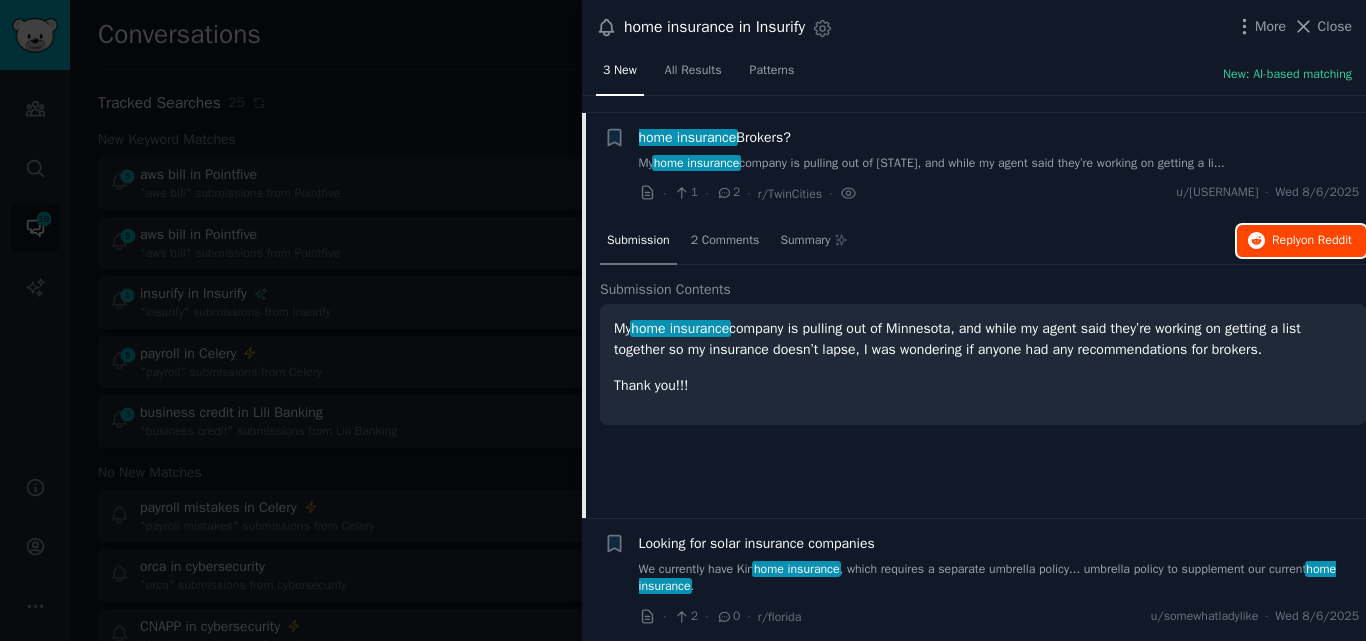 click on "Reply  on Reddit" at bounding box center [1301, 241] 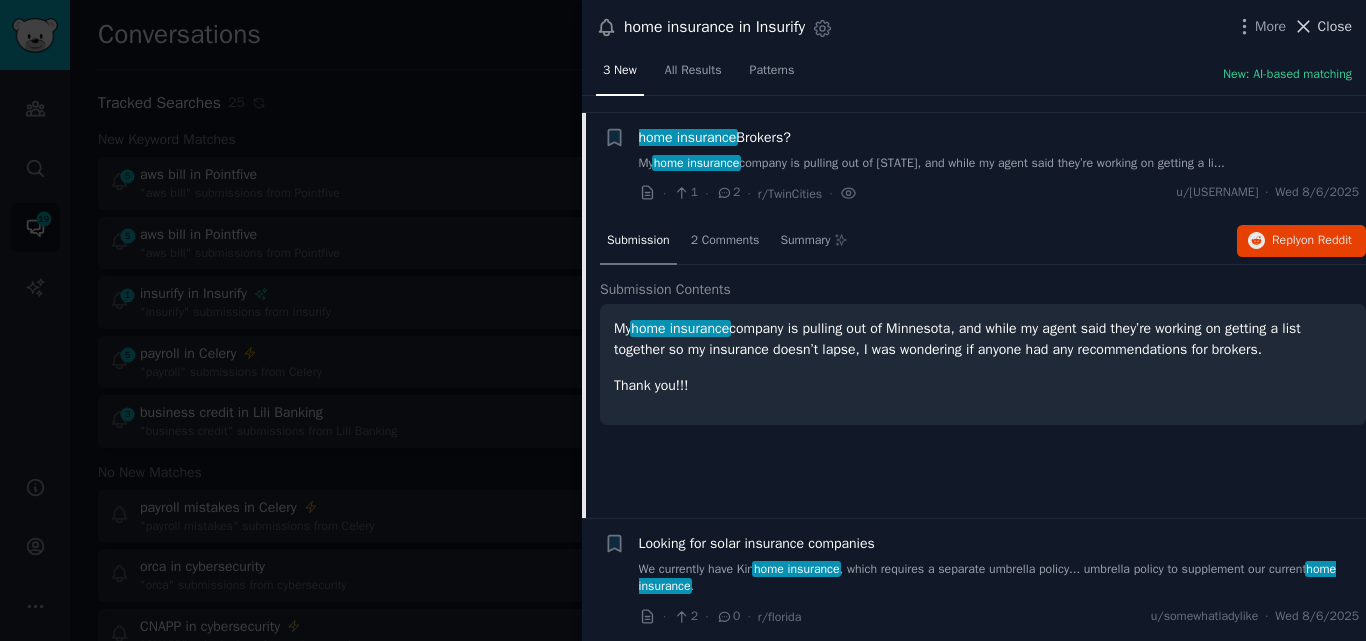 click on "Close" at bounding box center (1335, 26) 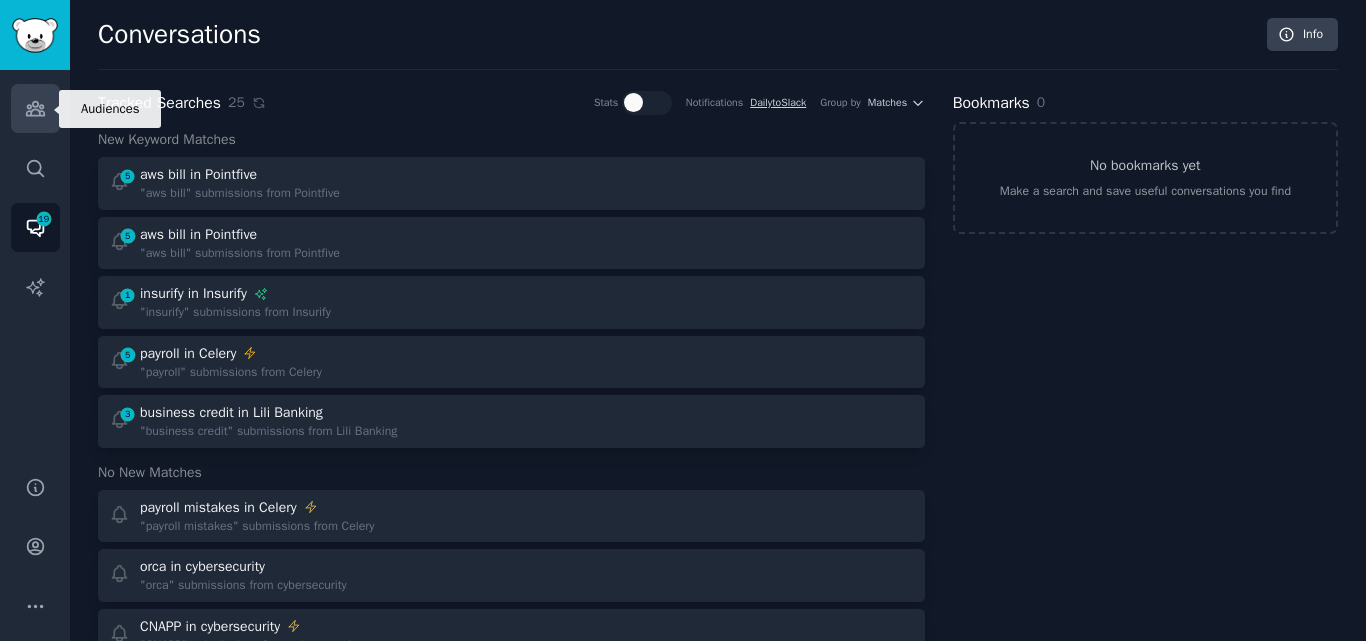 click 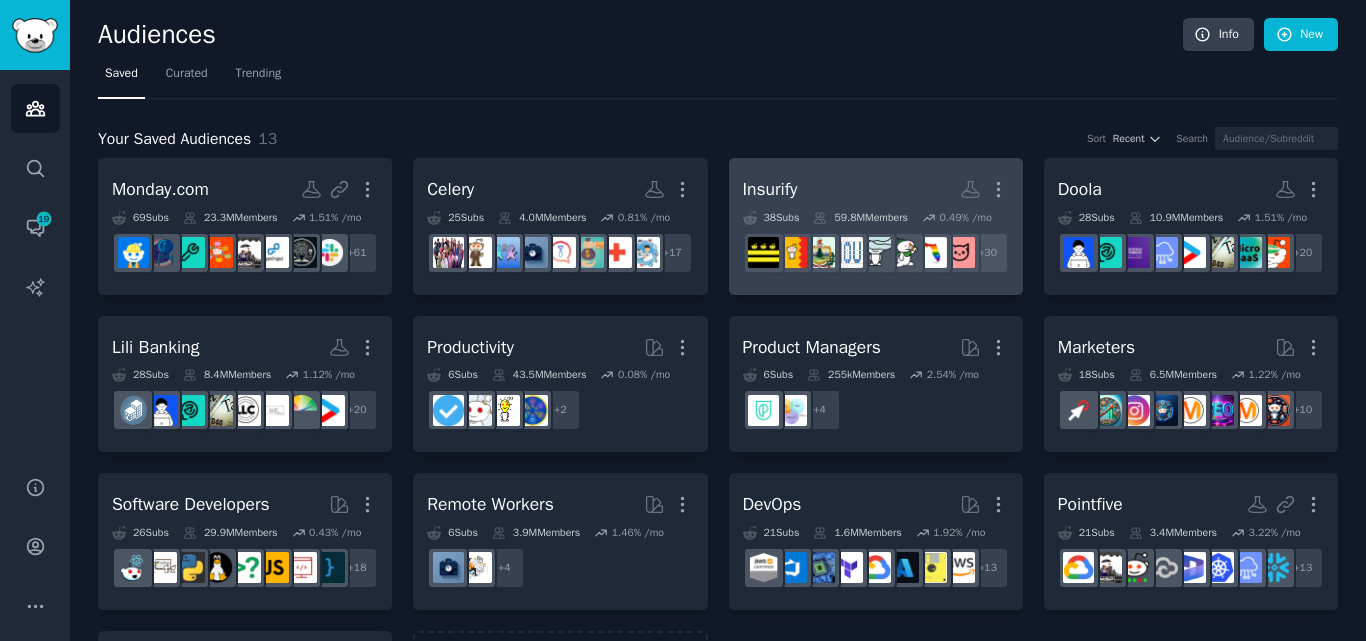 click on "Insurify Custom Audience More" at bounding box center [876, 189] 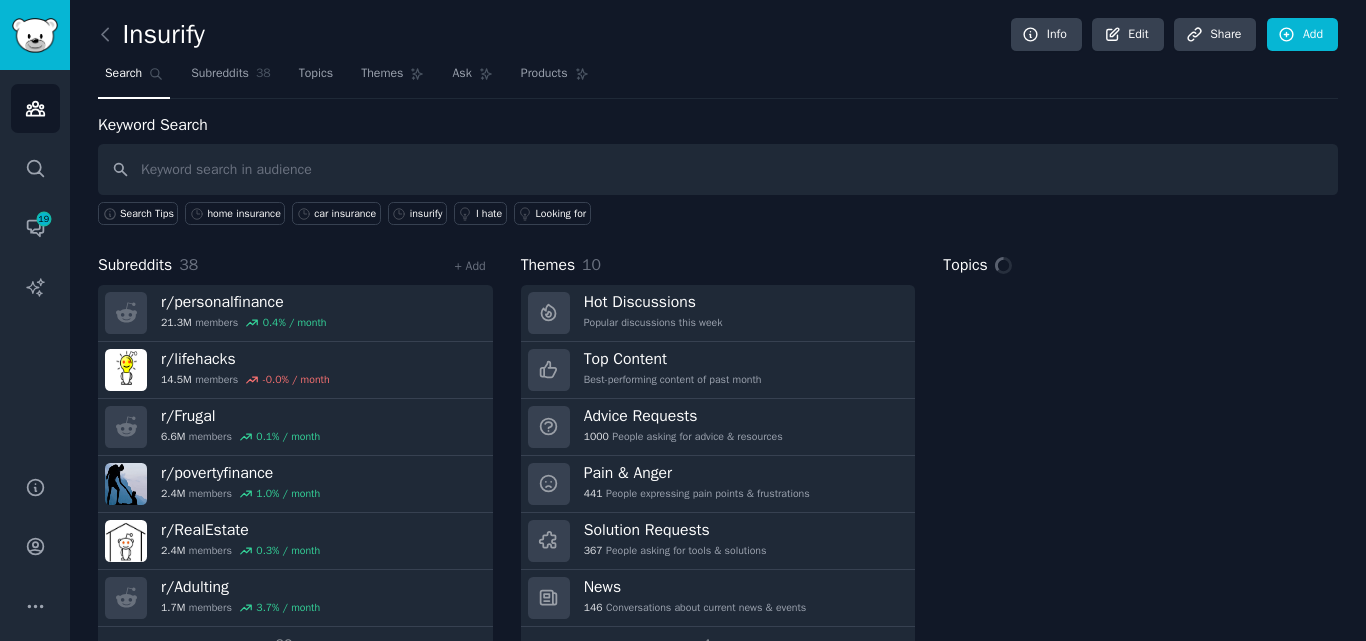 click at bounding box center [718, 169] 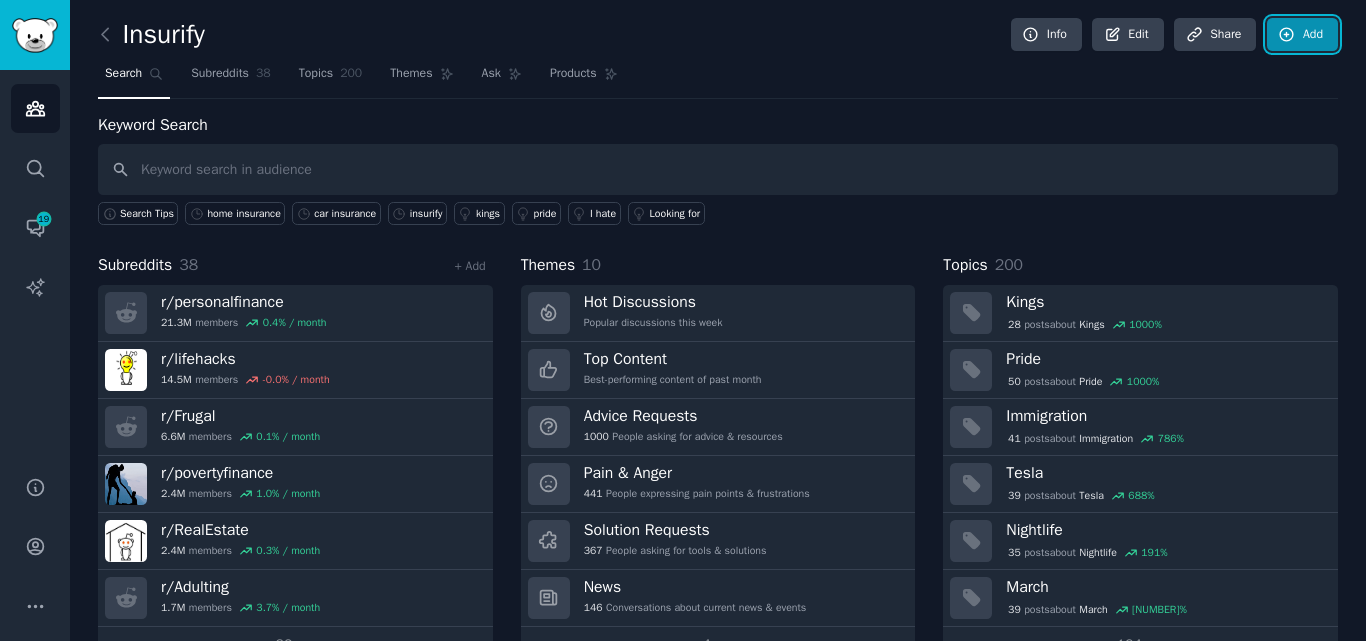 click on "Add" at bounding box center (1302, 35) 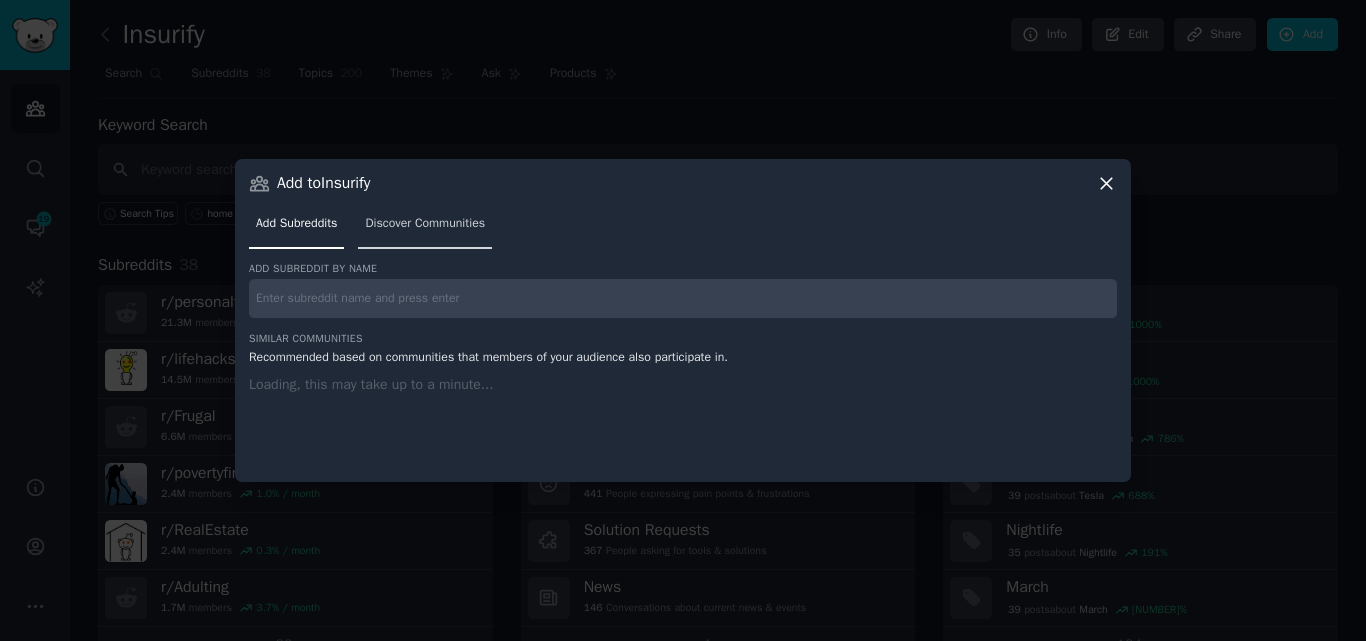 click on "Discover Communities" at bounding box center [425, 228] 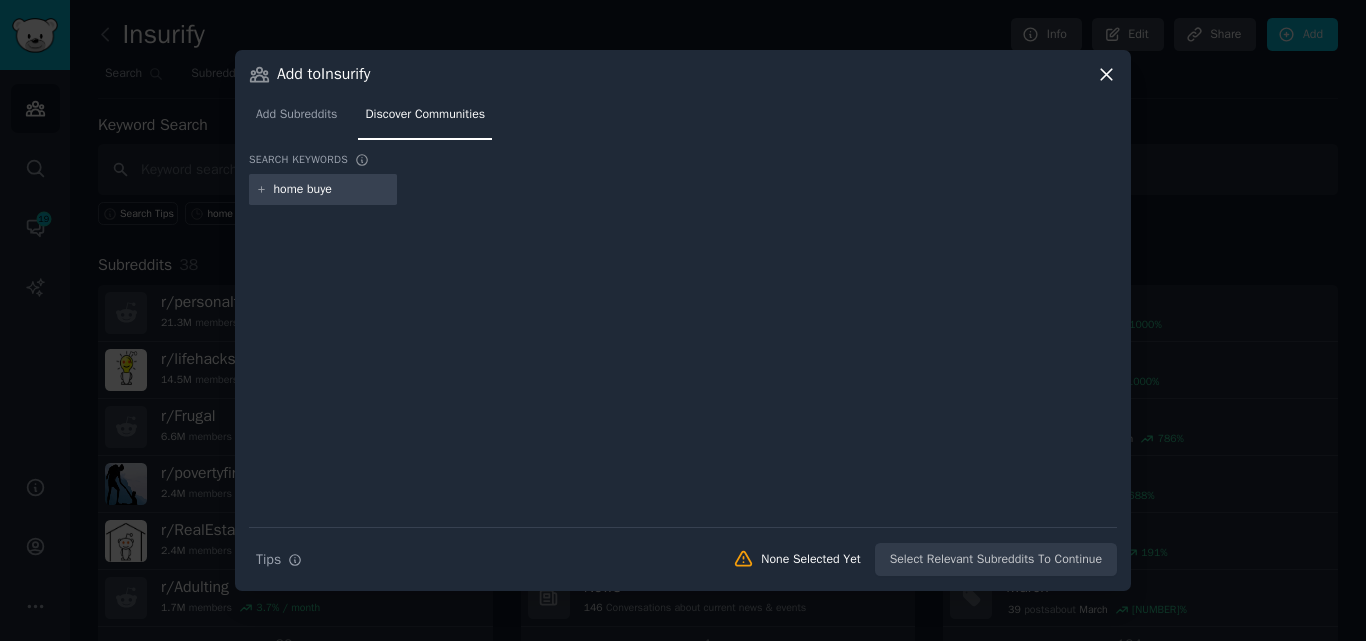 type on "home buyer" 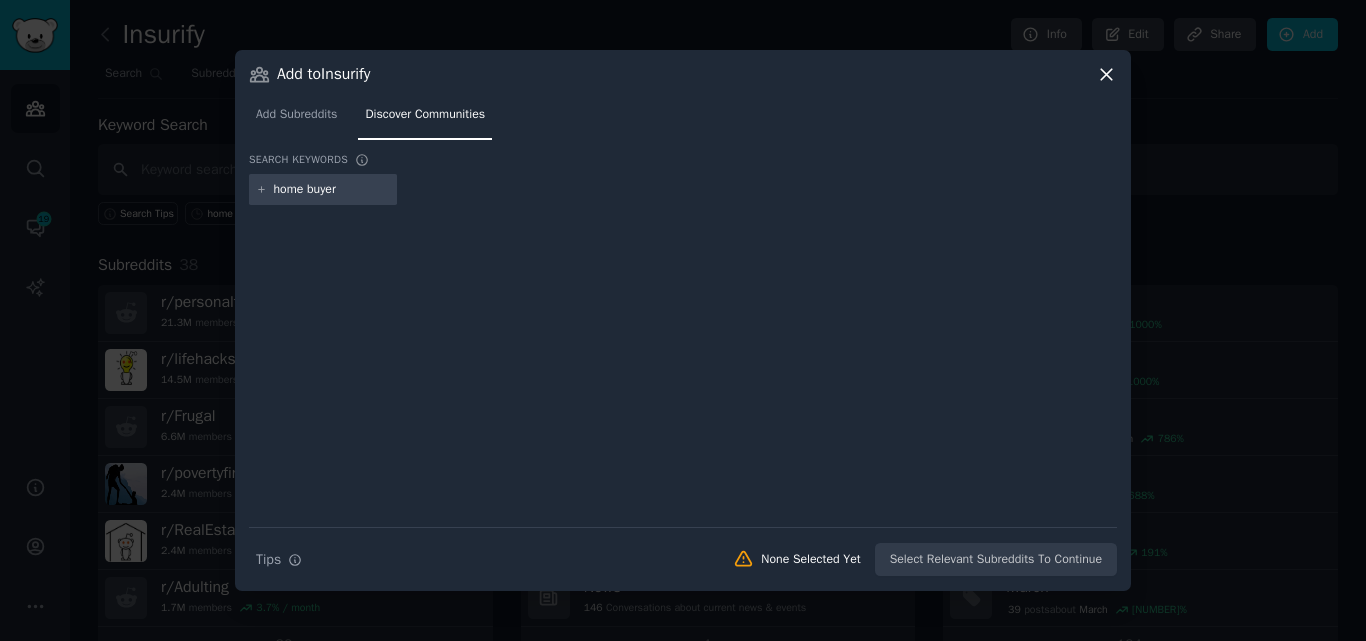 type 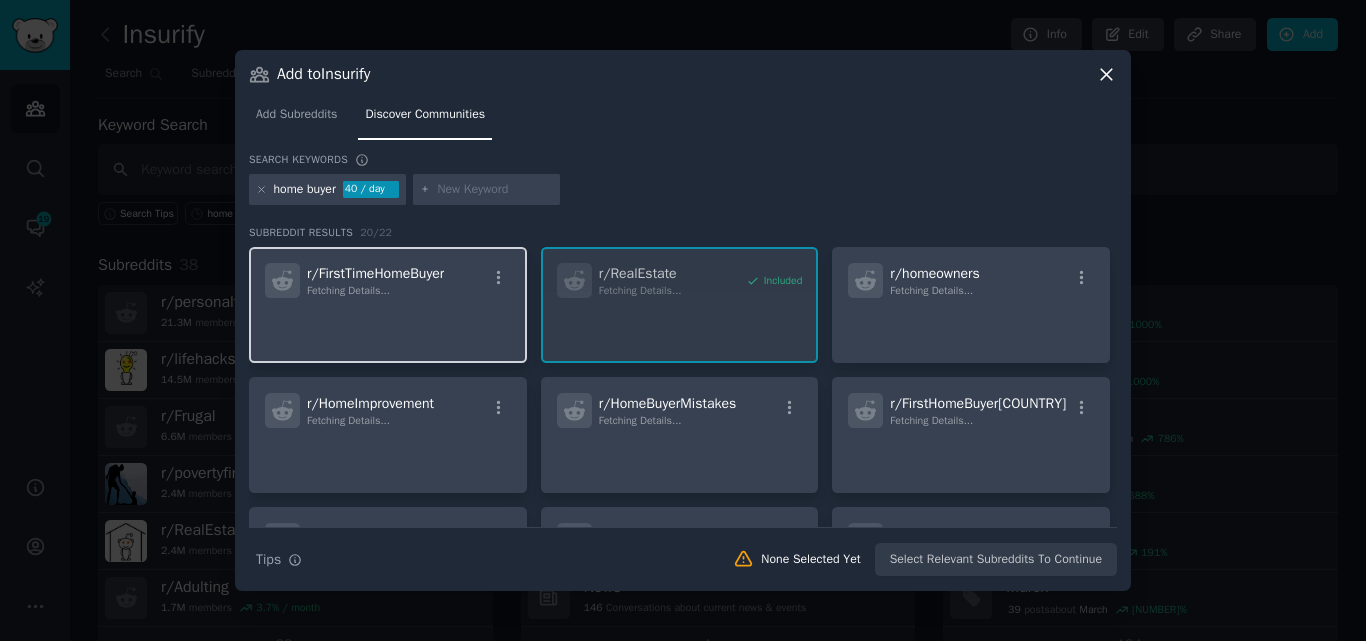 click on "Fetching Details..." at bounding box center [348, 290] 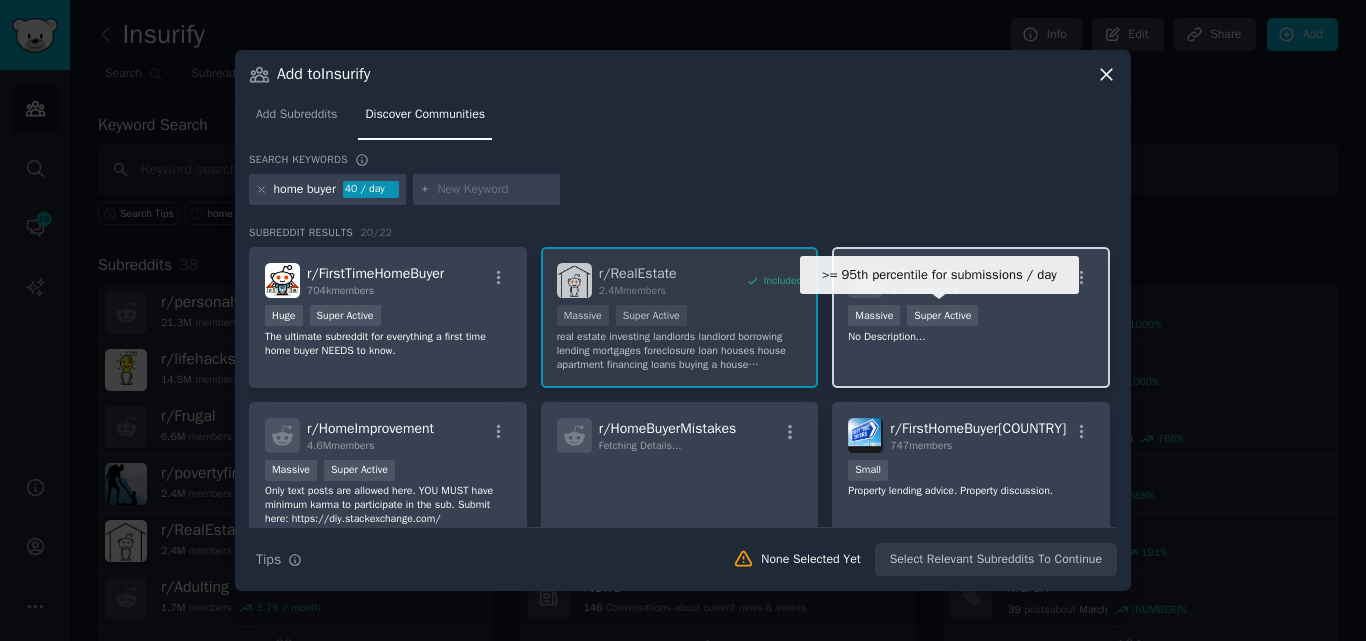 click on "Super Active" at bounding box center [942, 315] 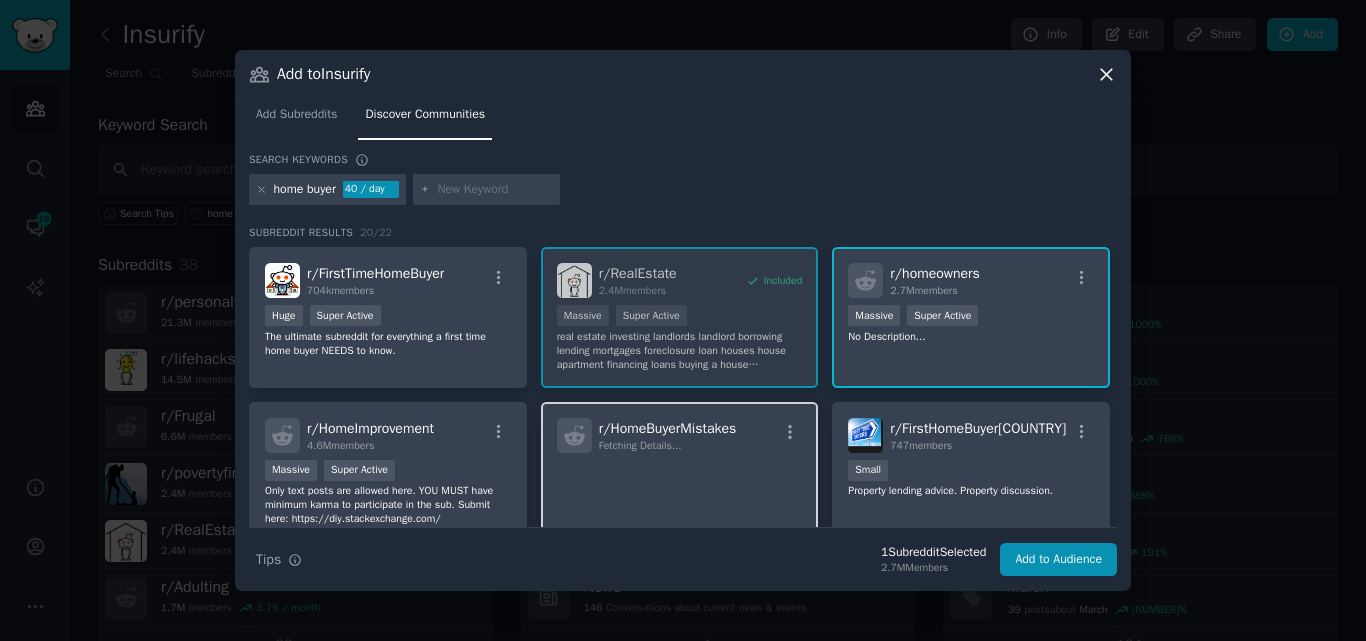 click 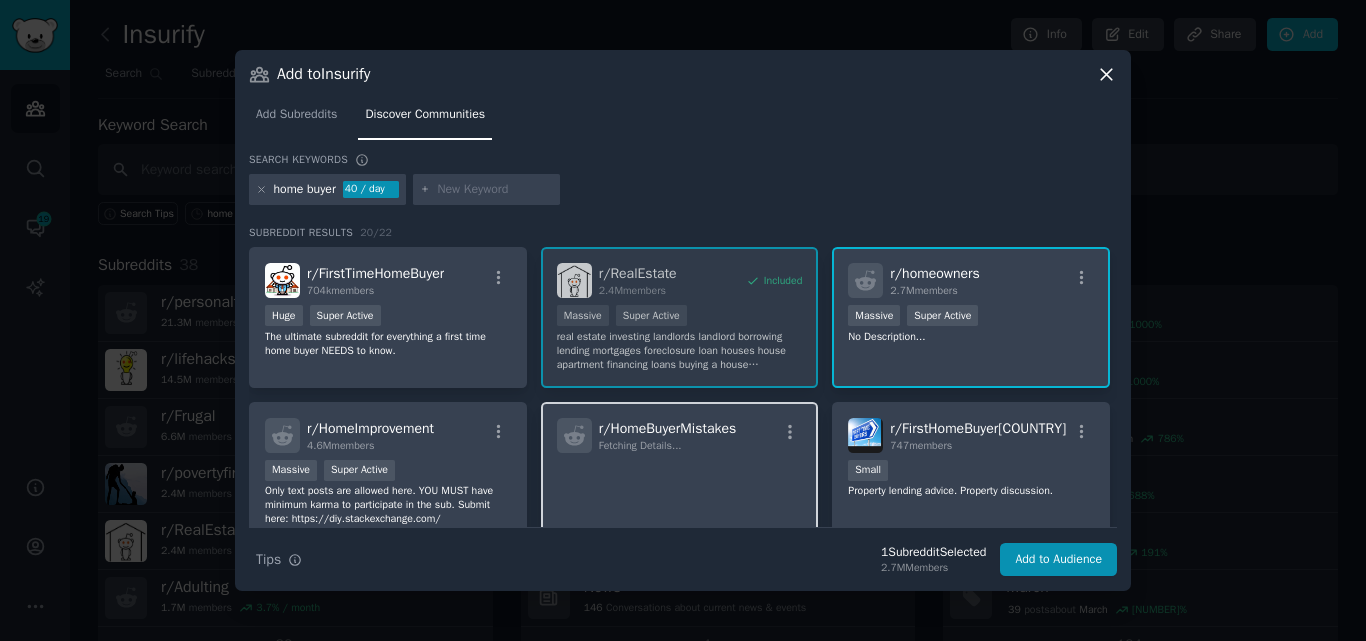 click on "r/ HomeBuyerMistakes Fetching Details..." at bounding box center [680, 472] 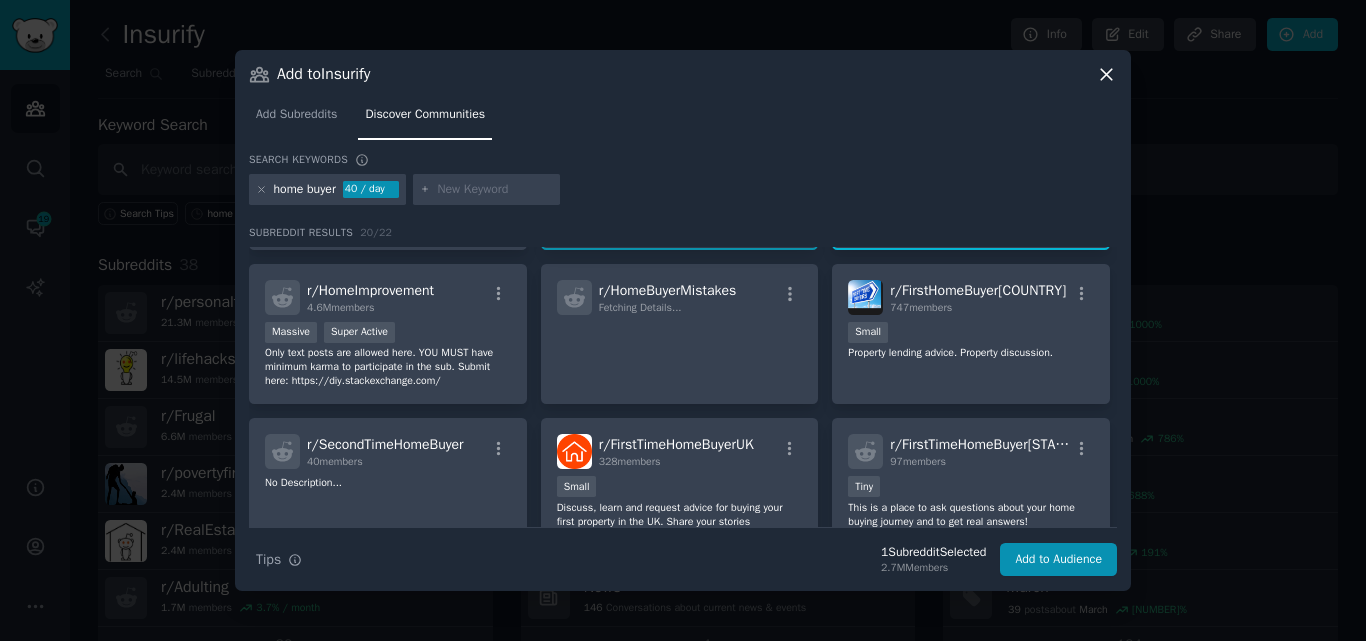 scroll, scrollTop: 140, scrollLeft: 0, axis: vertical 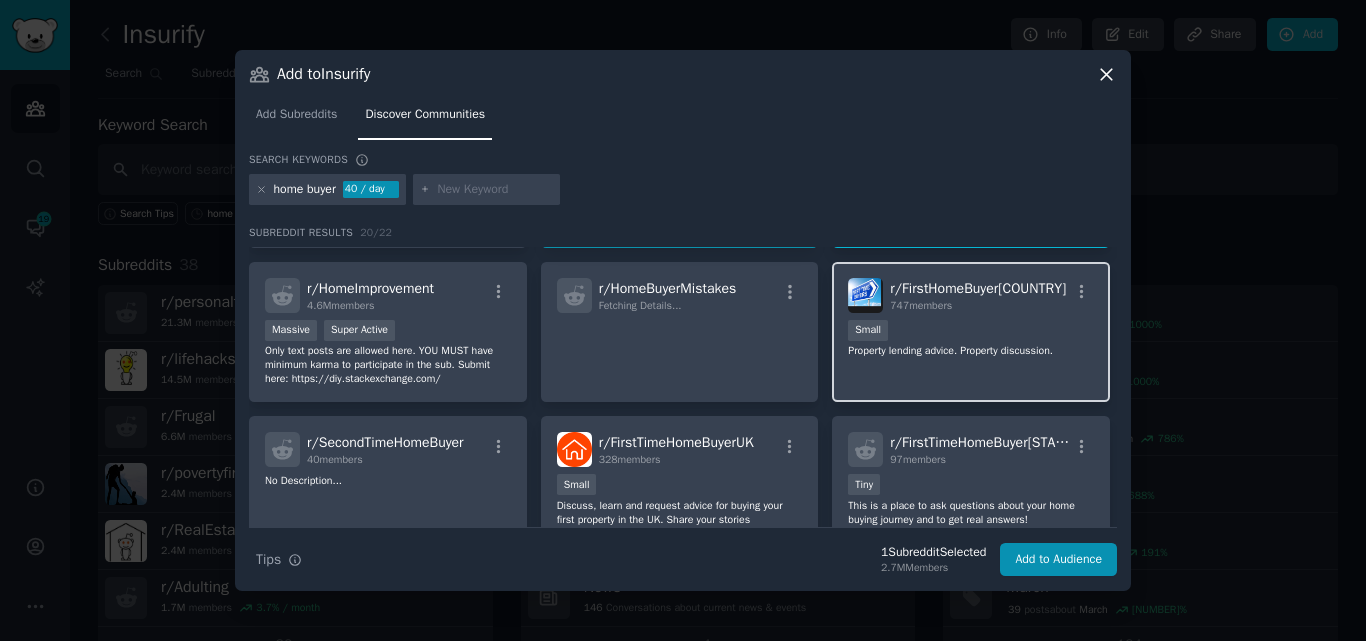 click on "100 - 1000 members Small" at bounding box center (971, 332) 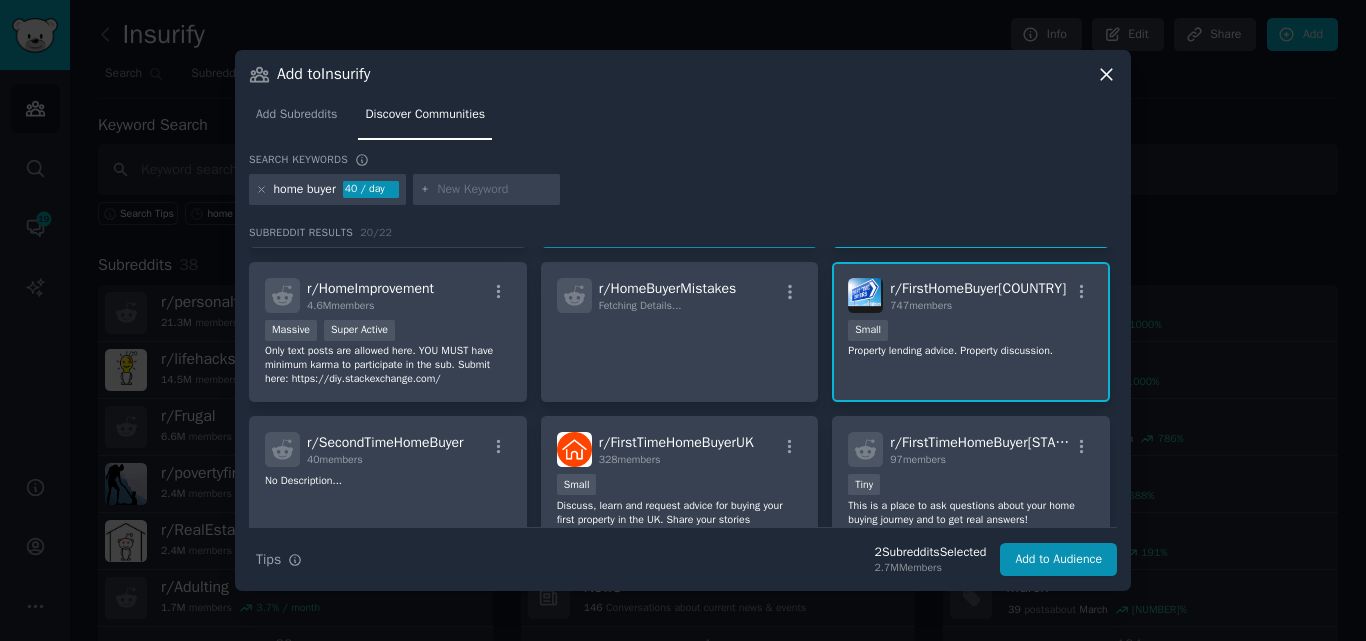 click on "100 - 1000 members Small" at bounding box center (971, 332) 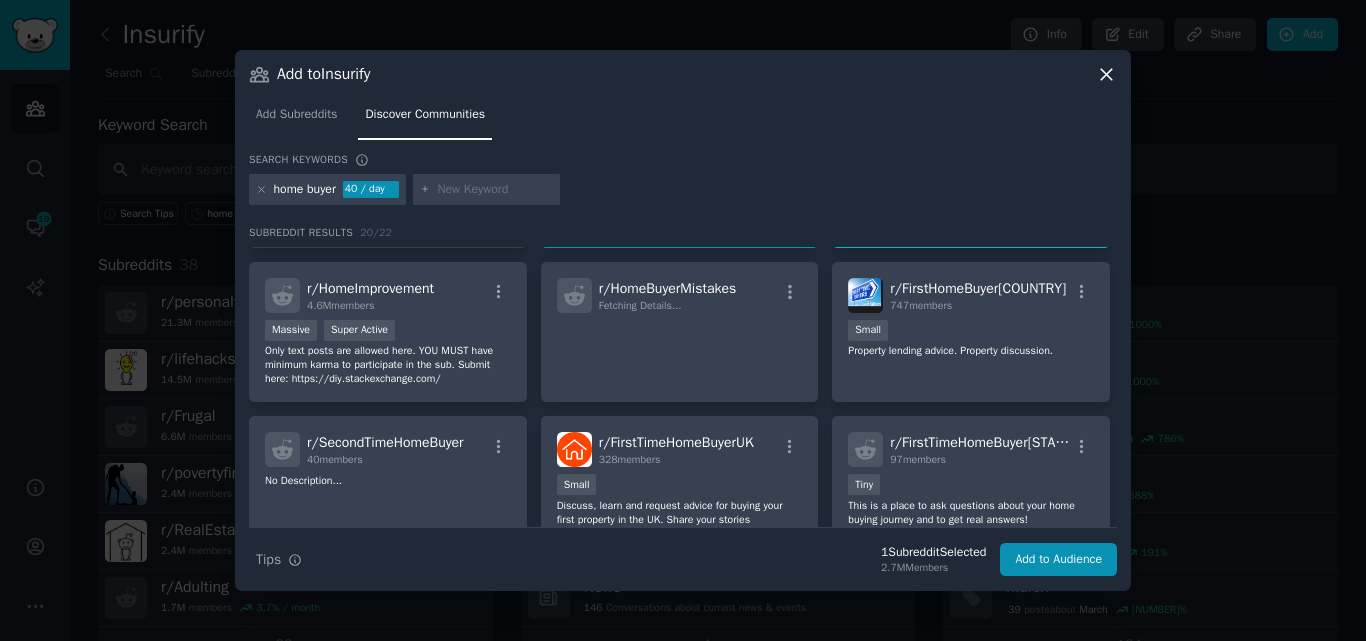 scroll, scrollTop: 170, scrollLeft: 0, axis: vertical 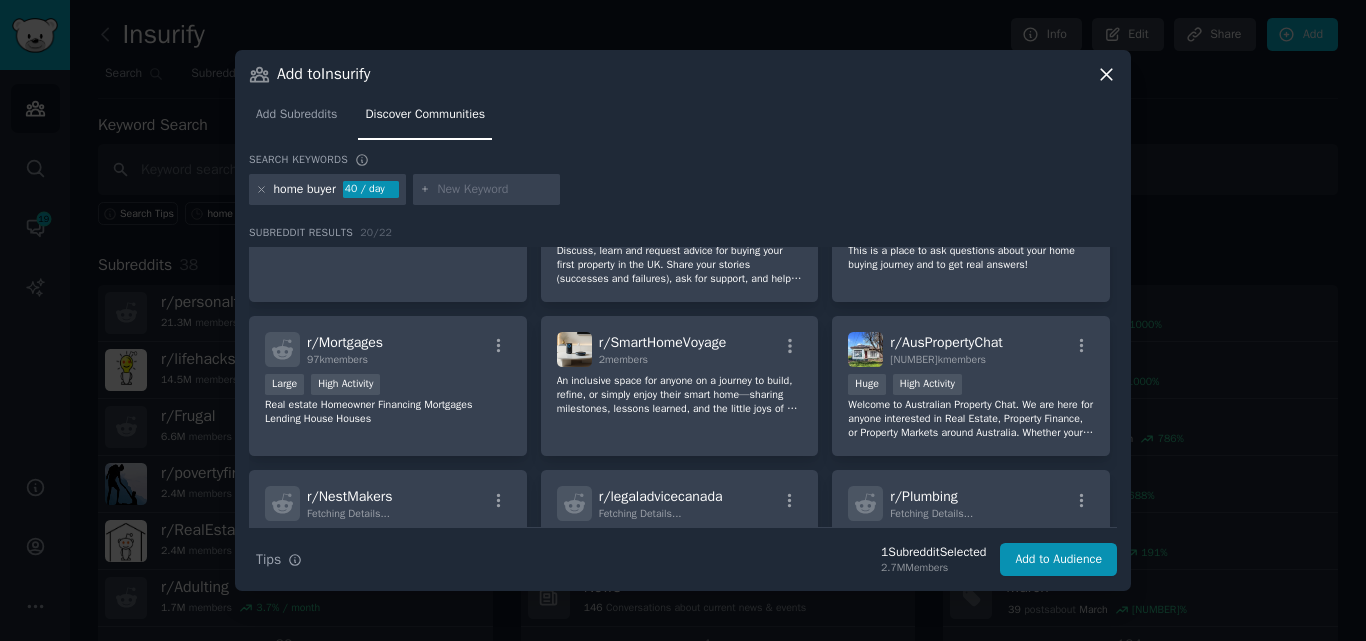 drag, startPoint x: 1111, startPoint y: 406, endPoint x: 1113, endPoint y: 441, distance: 35.057095 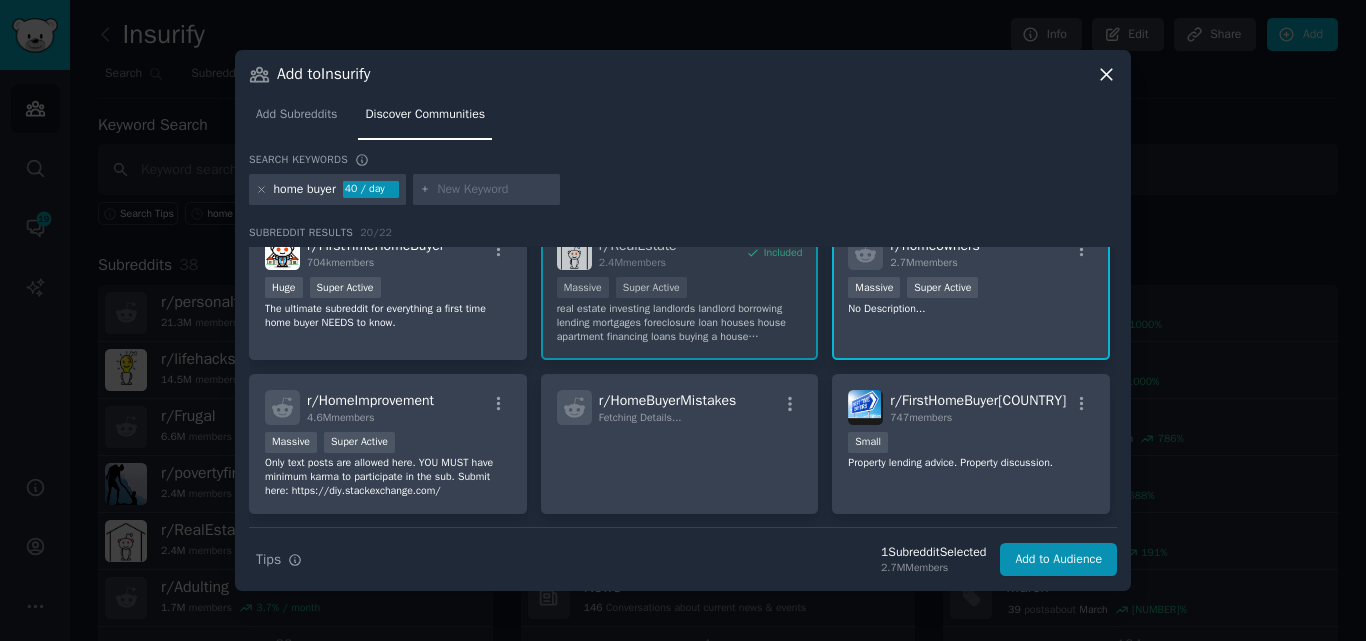 scroll, scrollTop: 0, scrollLeft: 0, axis: both 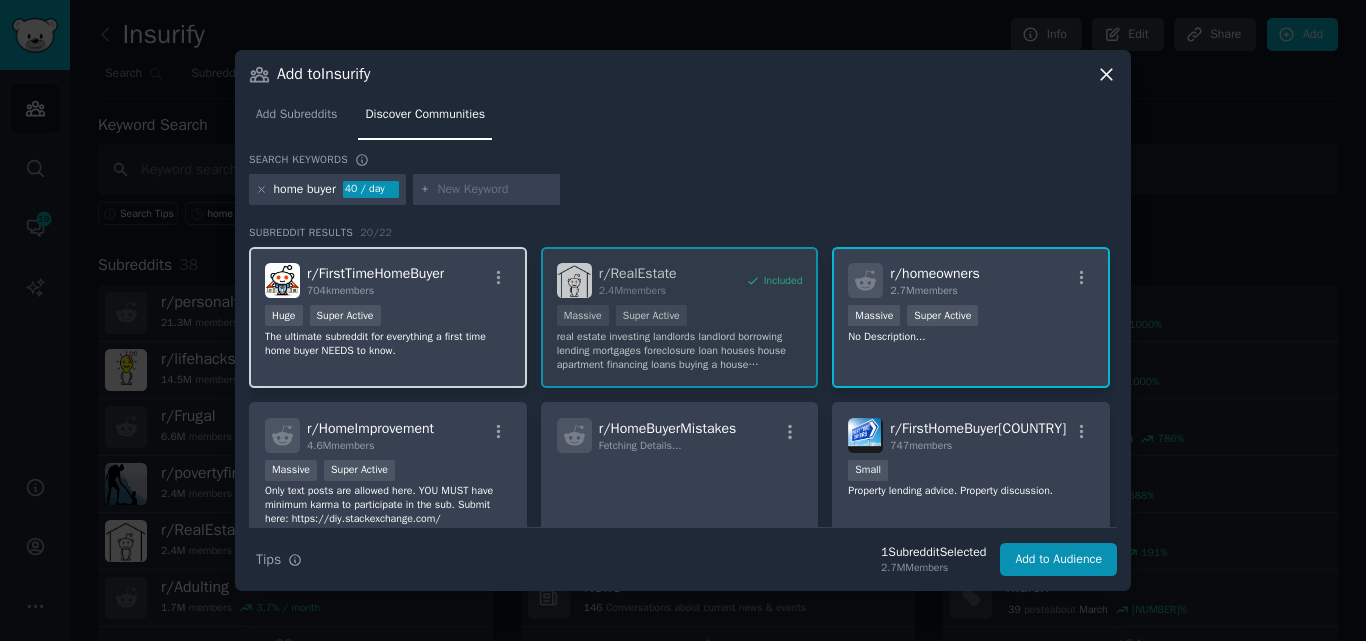 click on "r/ FirstTimeHomeBuyer 704k  members Huge Super Active The ultimate subreddit for everything a first time home buyer NEEDS to know." at bounding box center [388, 317] 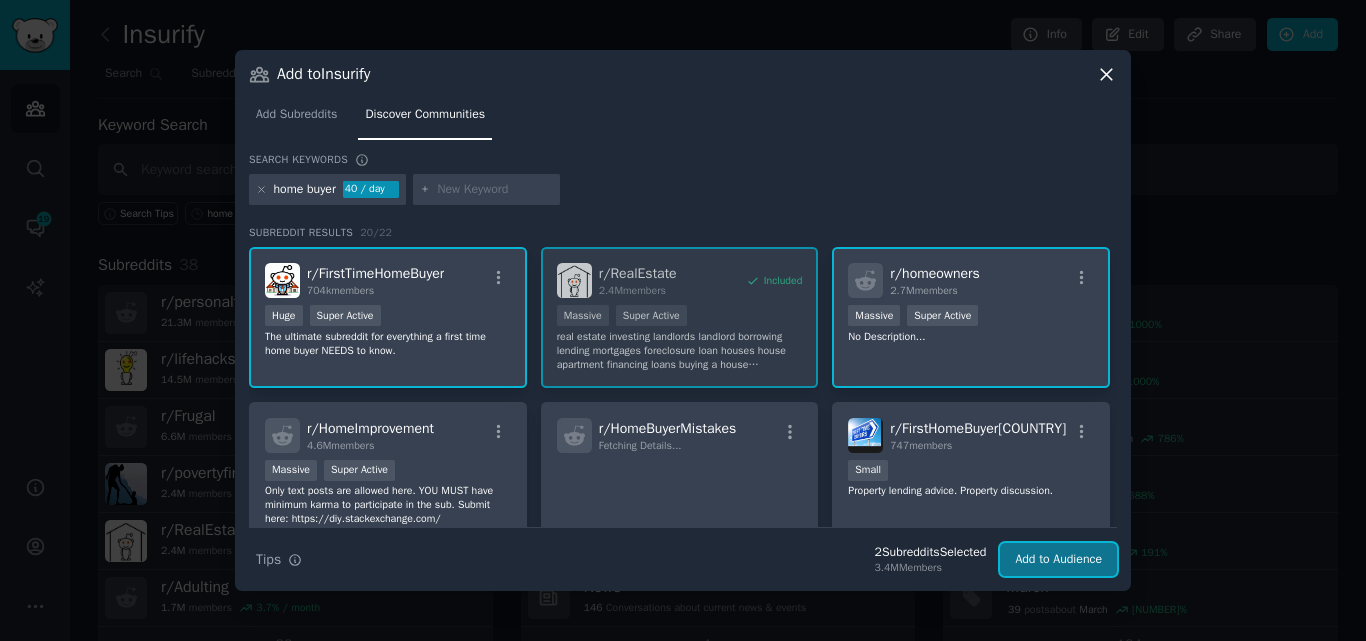 click on "Add to Audience" at bounding box center (1058, 560) 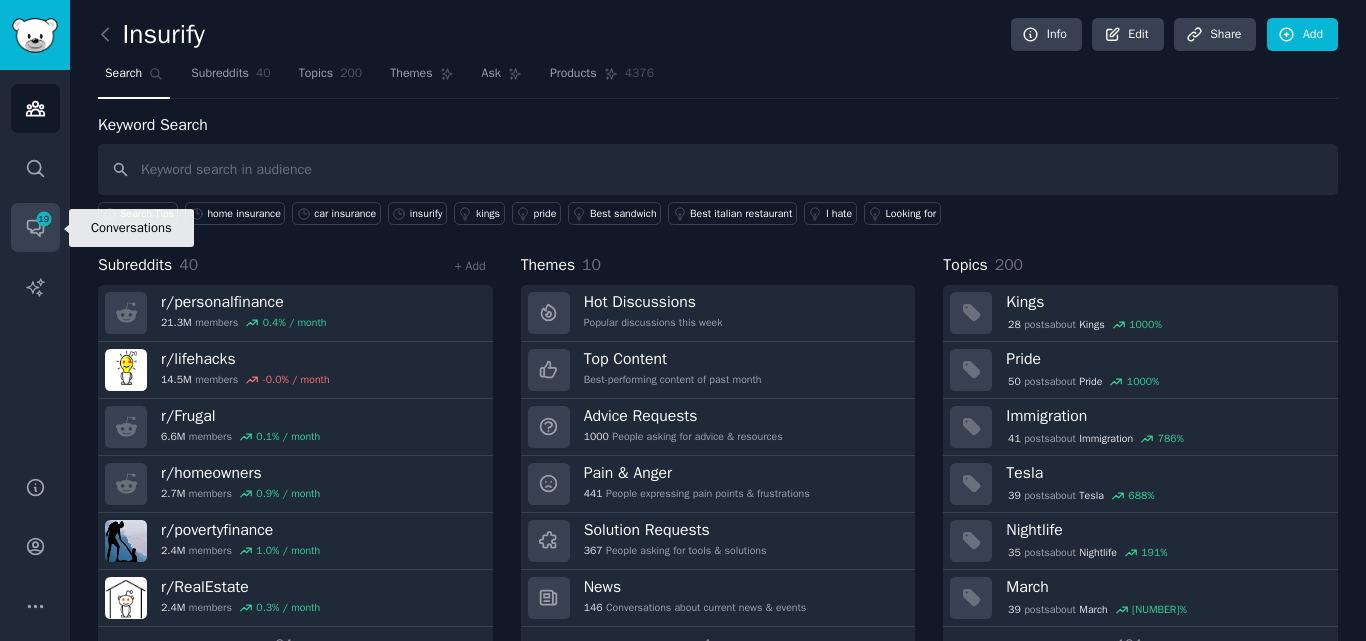 click 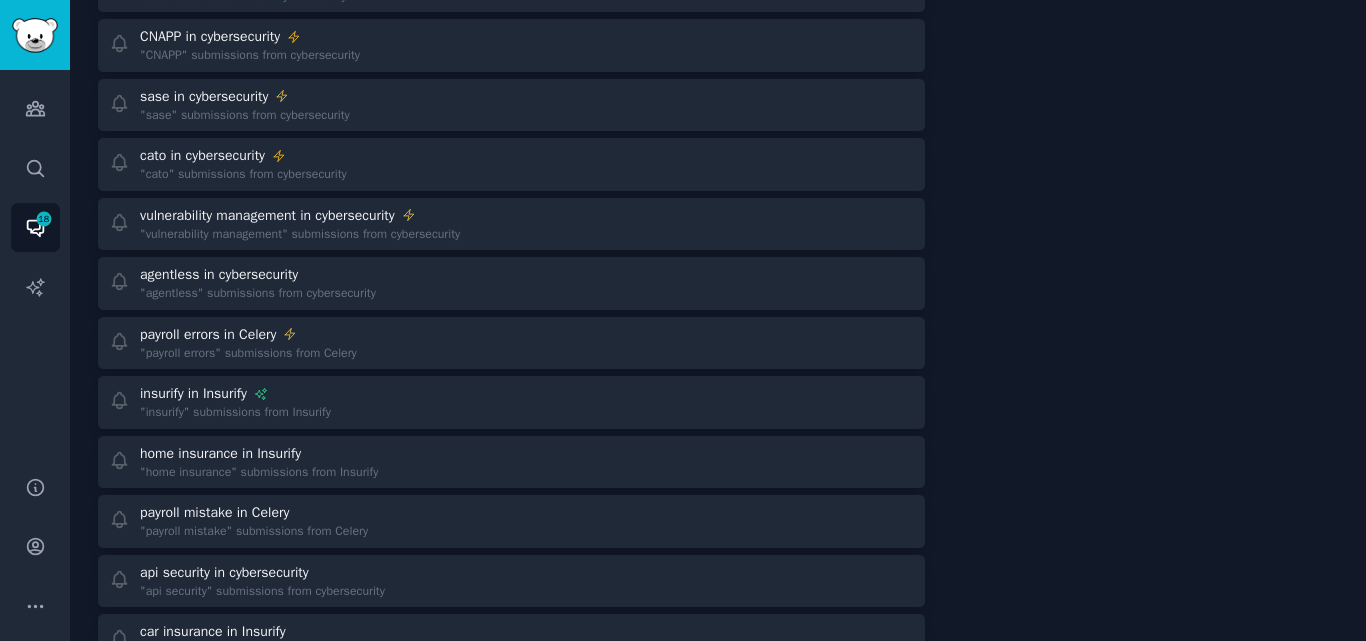 scroll, scrollTop: 542, scrollLeft: 0, axis: vertical 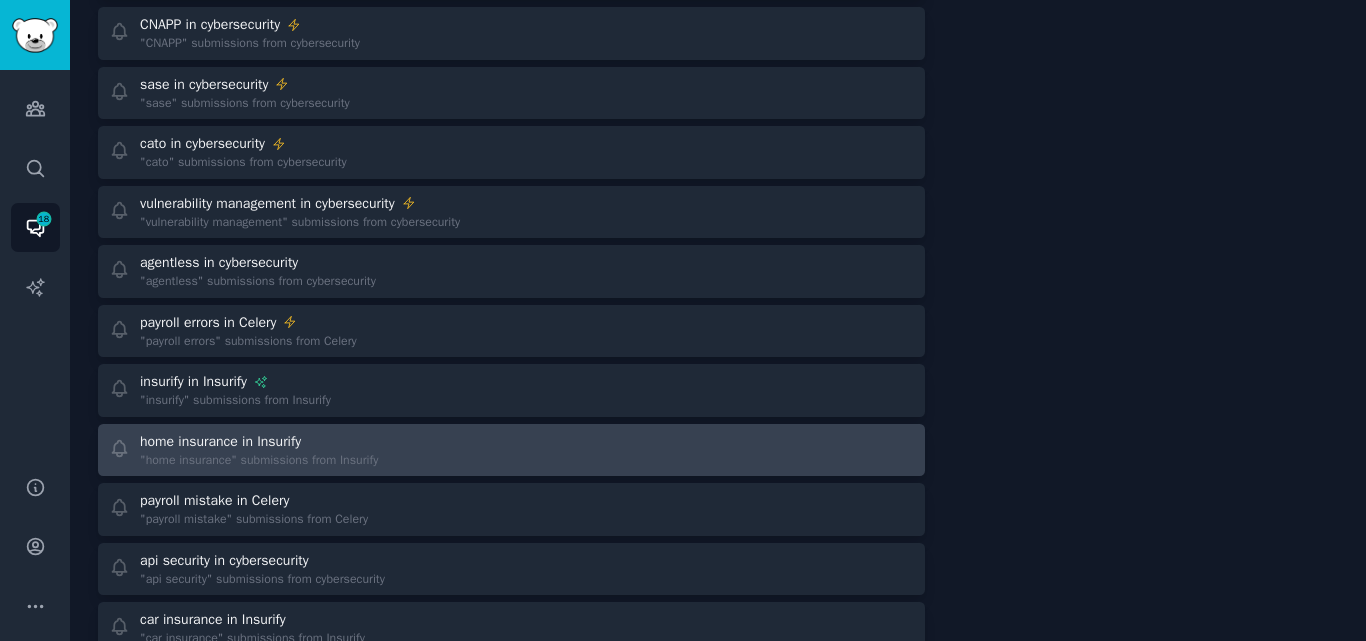 click on "home insurance in Insurify "home insurance" submissions from Insurify" at bounding box center [303, 450] 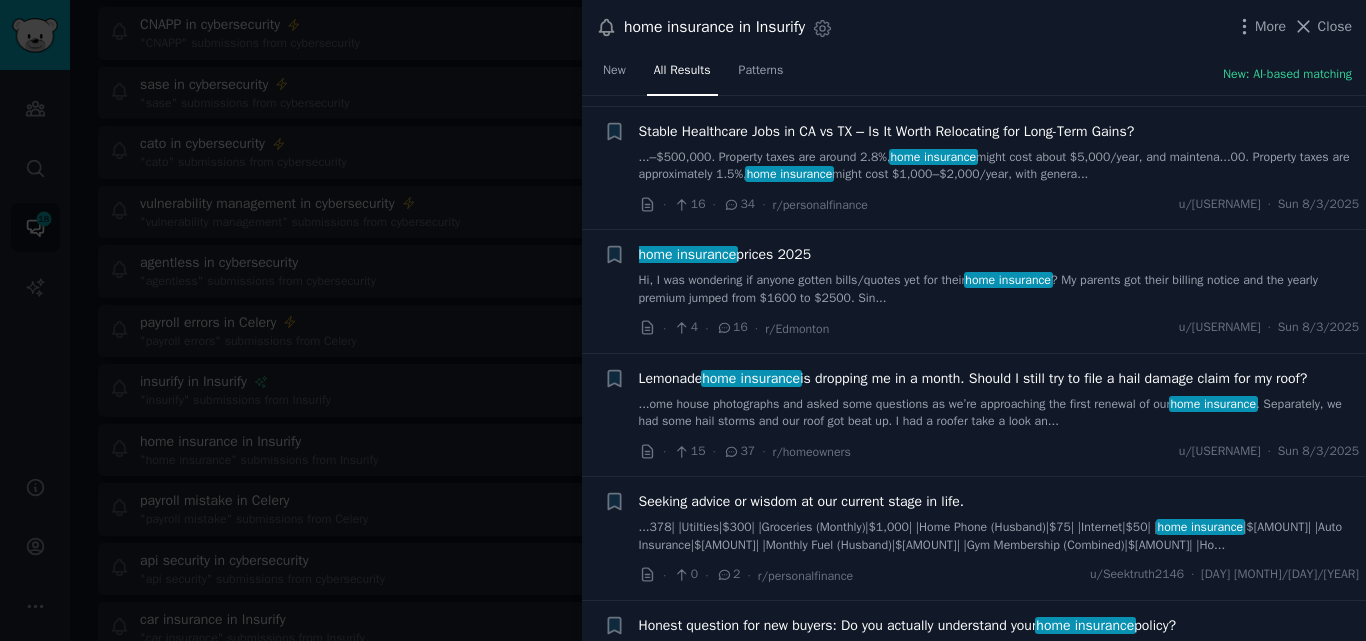 scroll, scrollTop: 0, scrollLeft: 0, axis: both 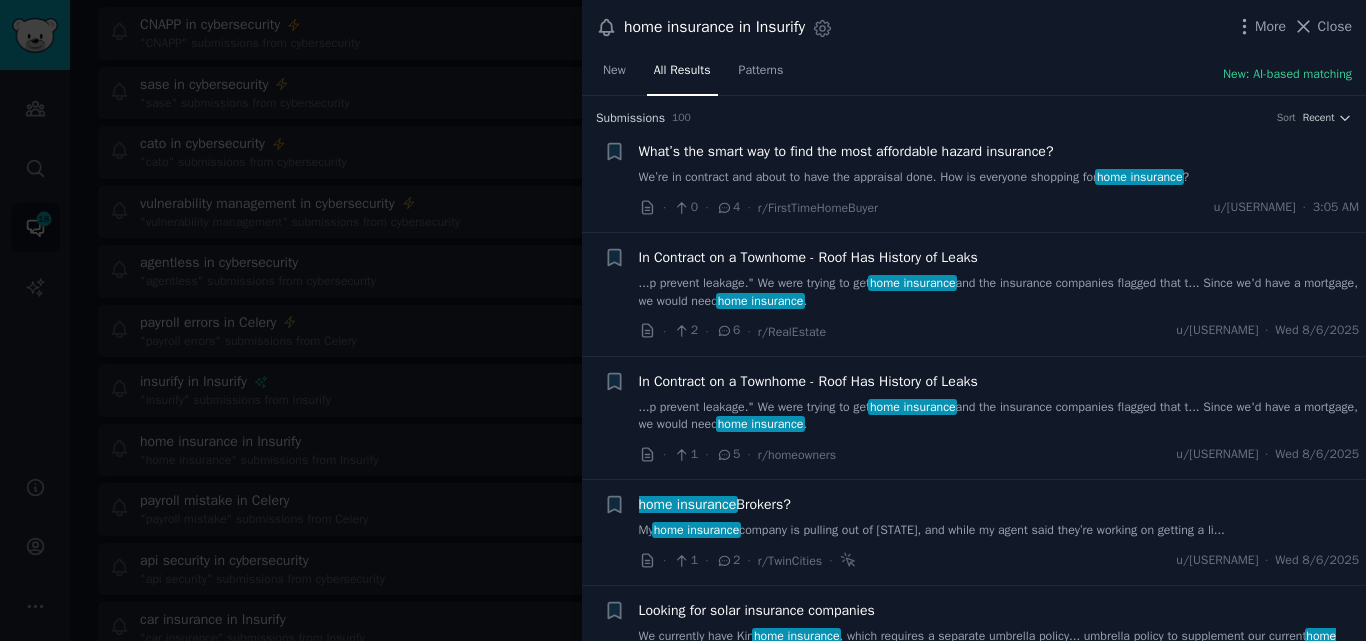 click on "What’s the smart way to find the most affordable hazard insurance?" at bounding box center (846, 151) 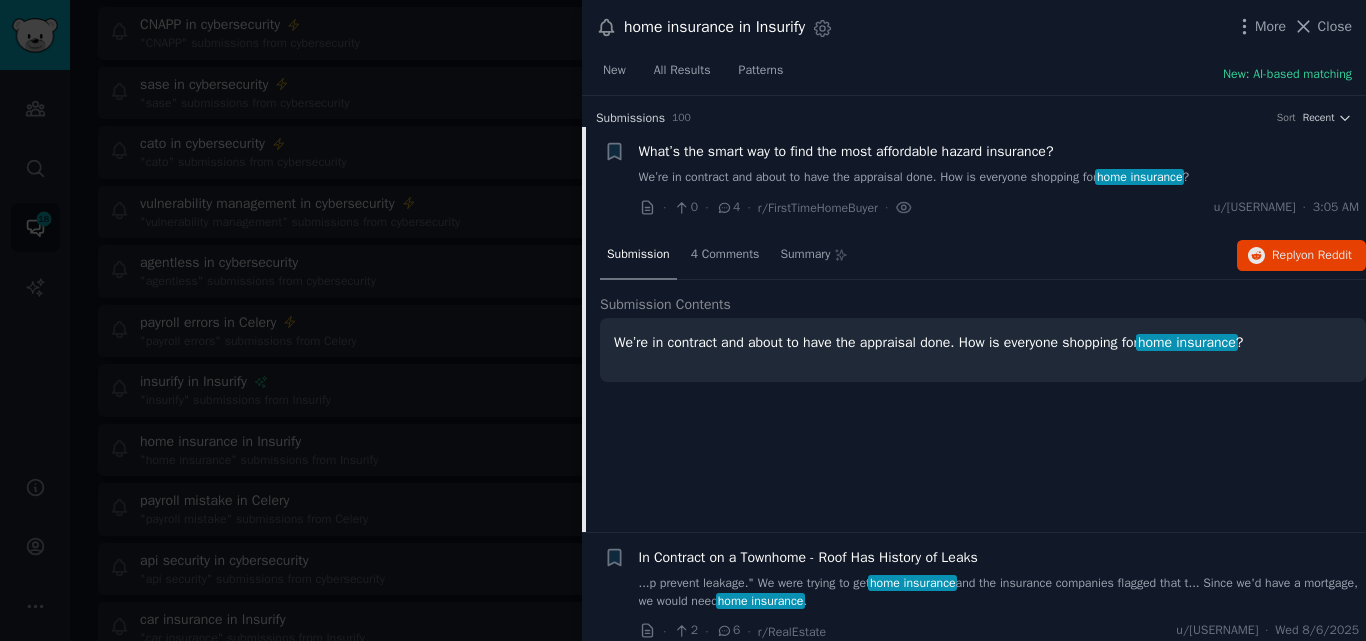 scroll, scrollTop: 32, scrollLeft: 0, axis: vertical 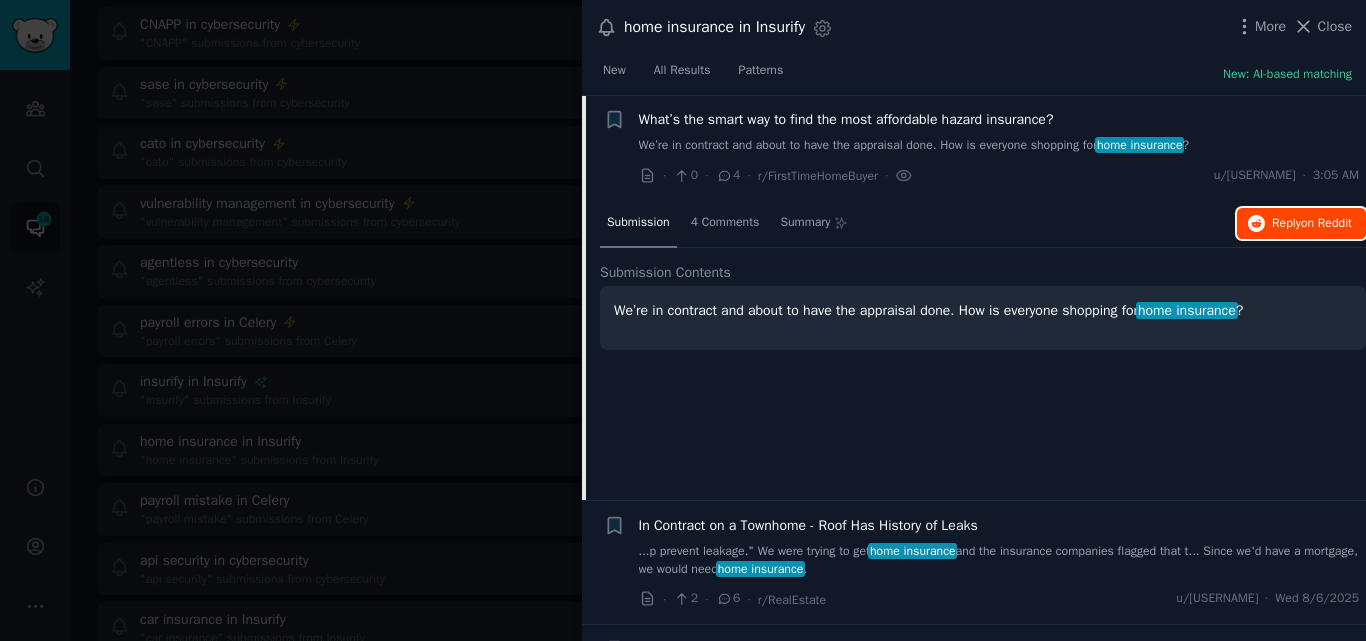 click on "on Reddit" at bounding box center (1326, 223) 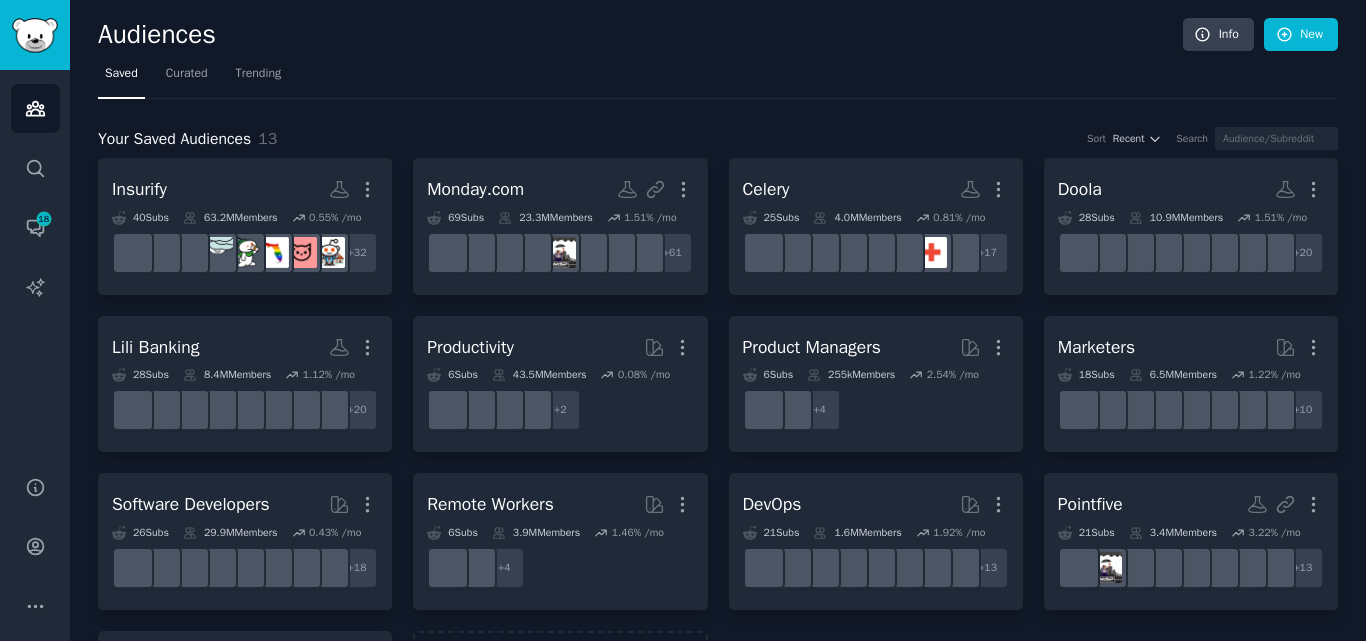 scroll, scrollTop: 0, scrollLeft: 0, axis: both 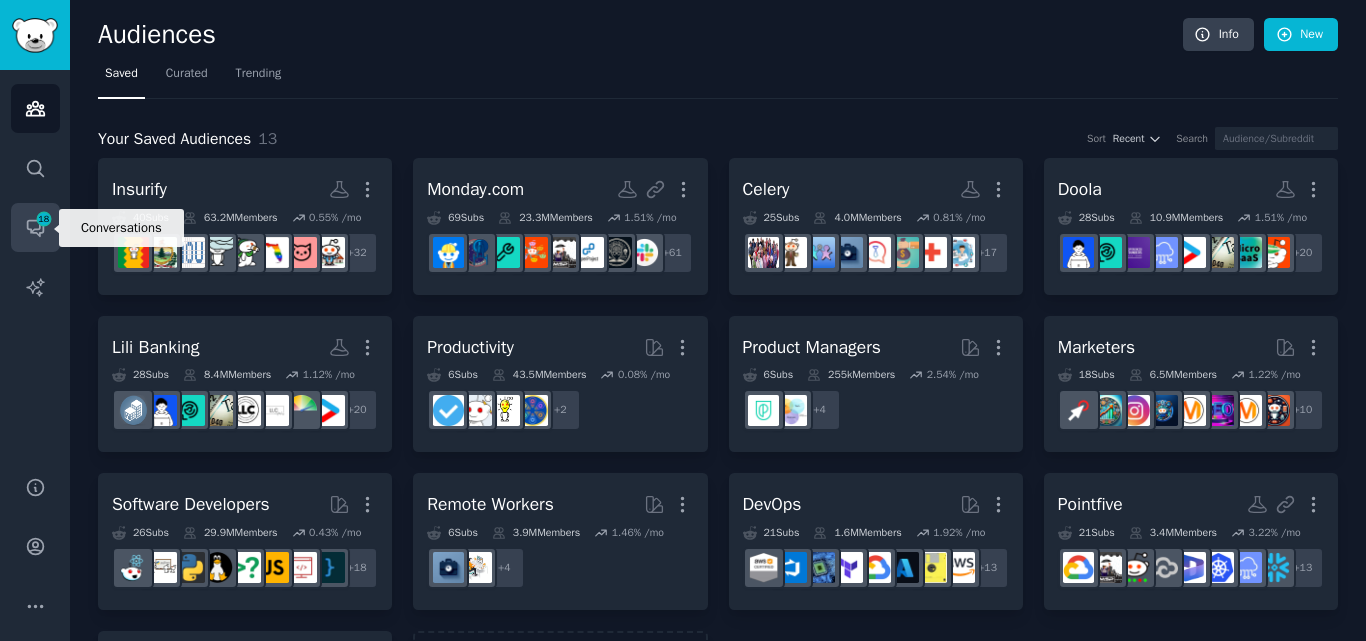 click 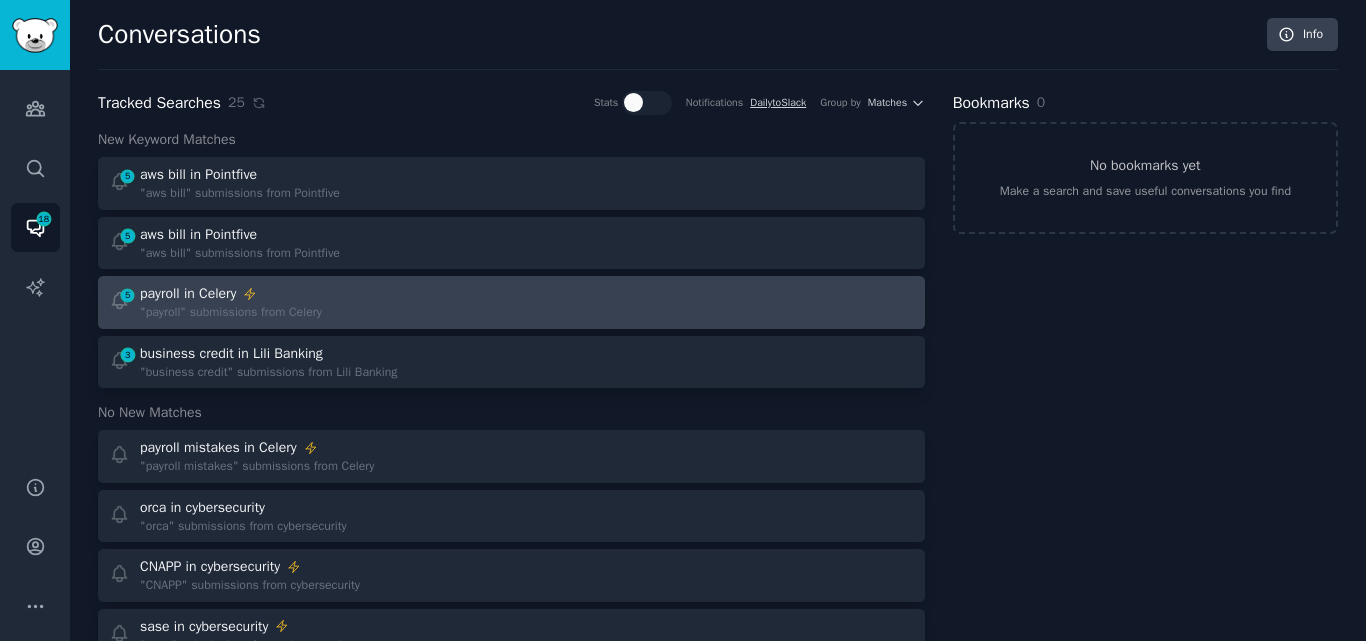 click on ""payroll" submissions from Celery" at bounding box center [231, 313] 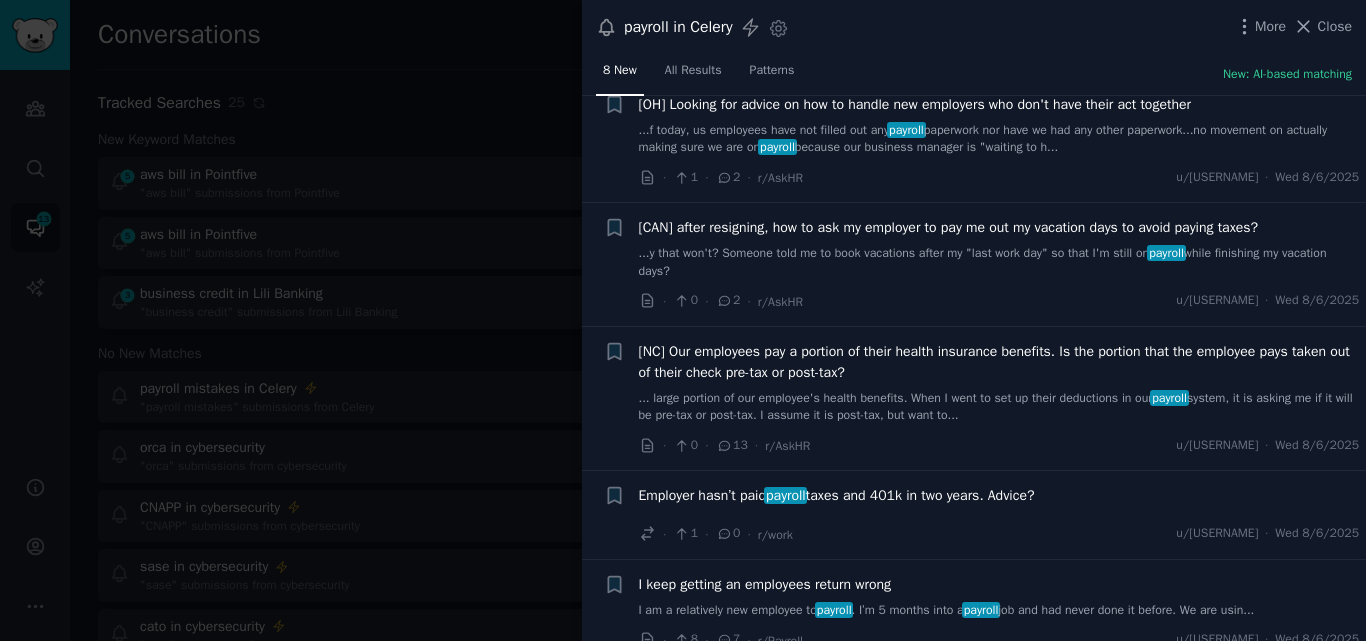 scroll, scrollTop: 441, scrollLeft: 0, axis: vertical 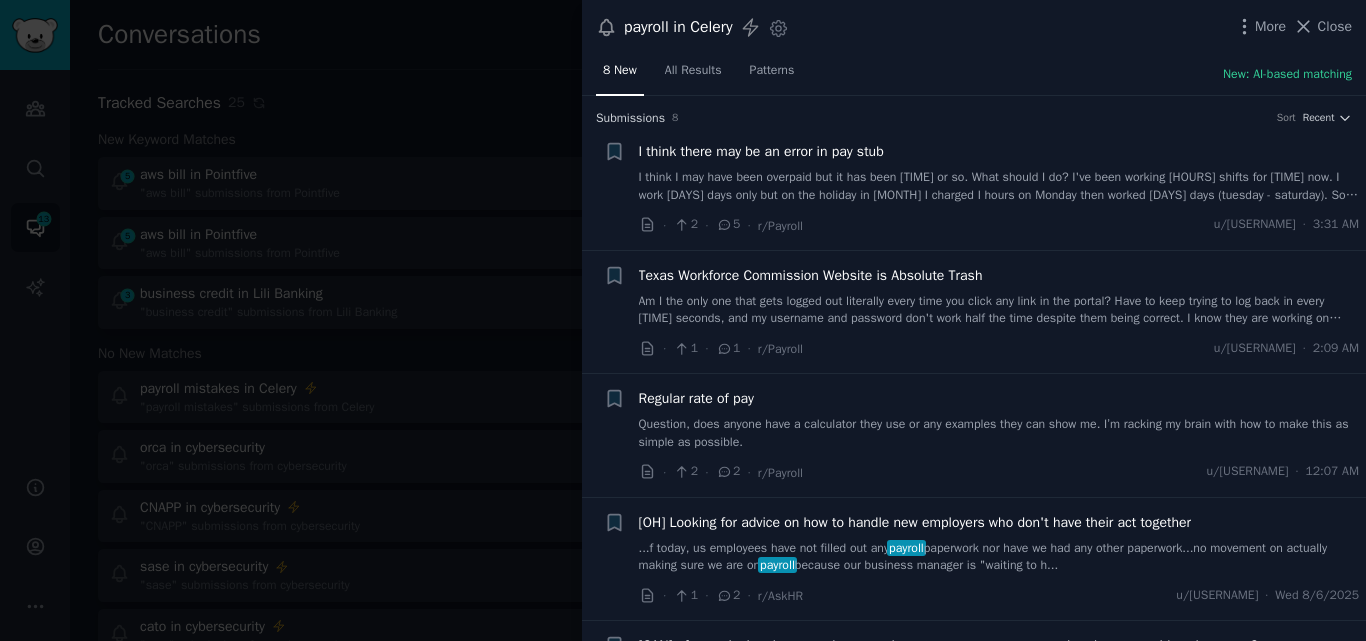 click on "I think I may have been overpaid but it has been 1 month or so. What should I do? I've been working 12hr shifts for 3 months now. I work 5 days only but on the holiday in May I charged I hours on Monday then worked 5 days (tuesday - saturday). So I "worked" an extra 8 hours that week but on paystub it shows 60 hours of overtime pay. My usual pay is only 35 hours of overtime so they made a mistake right? Sorry if this isn't the right subreddit to post." at bounding box center (999, 186) 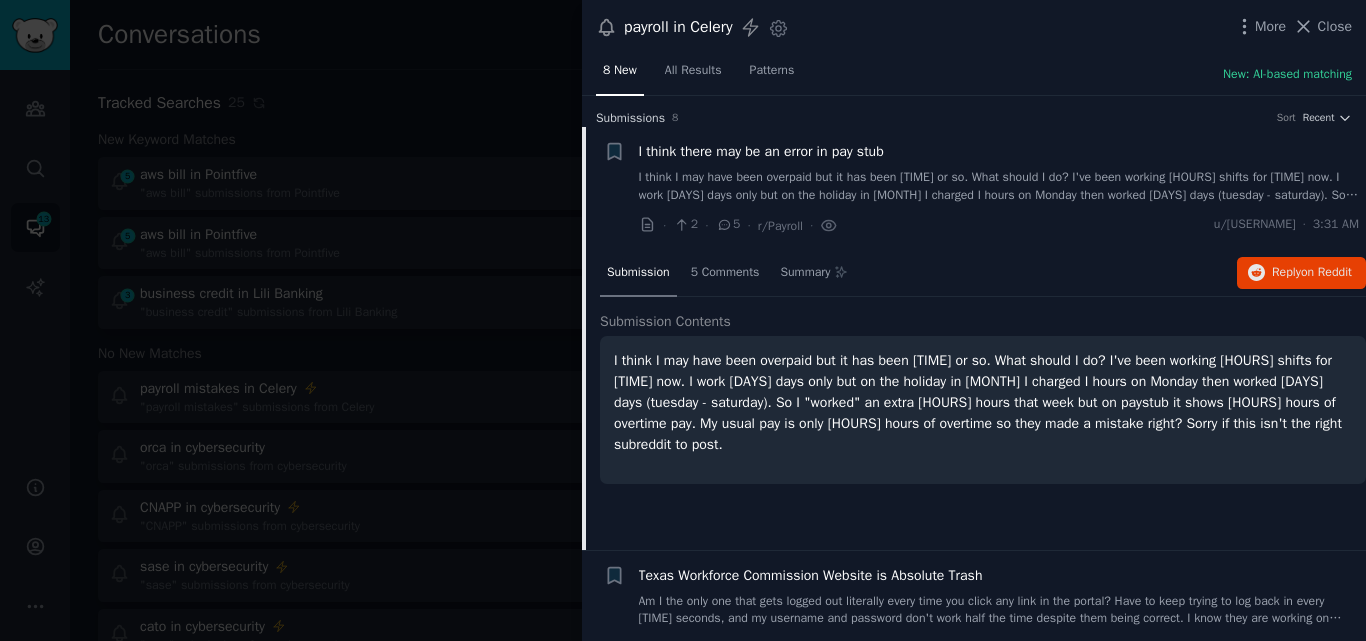 scroll, scrollTop: 32, scrollLeft: 0, axis: vertical 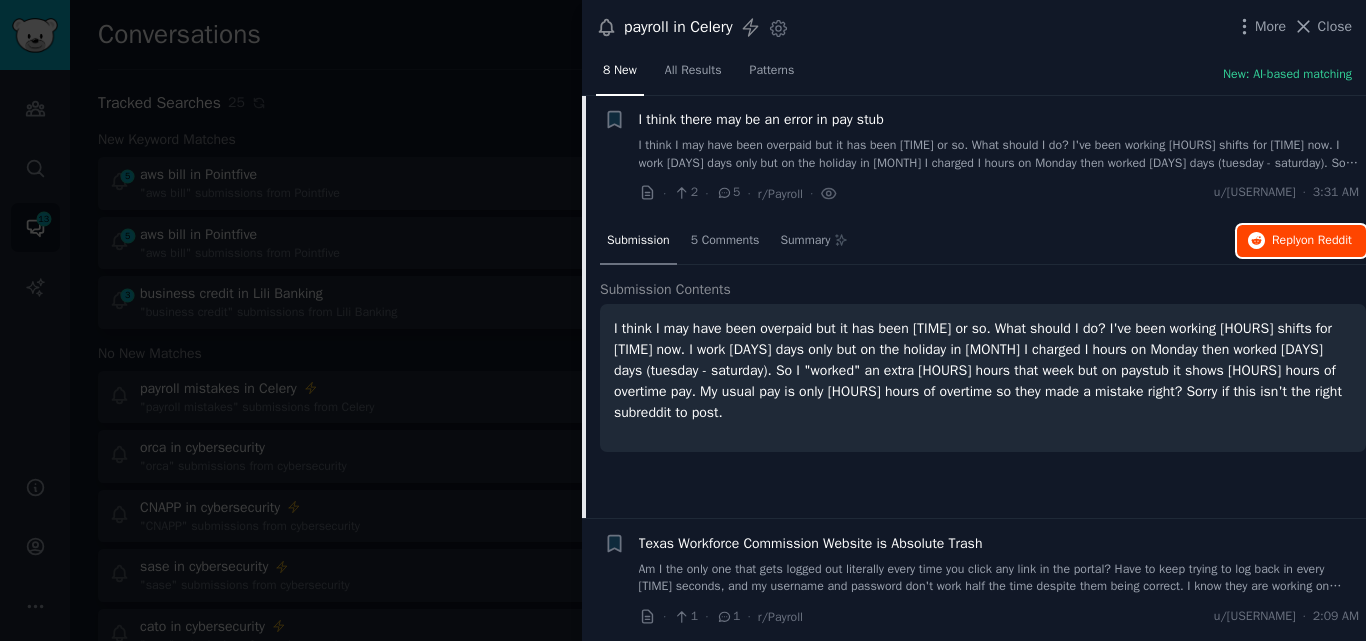 click 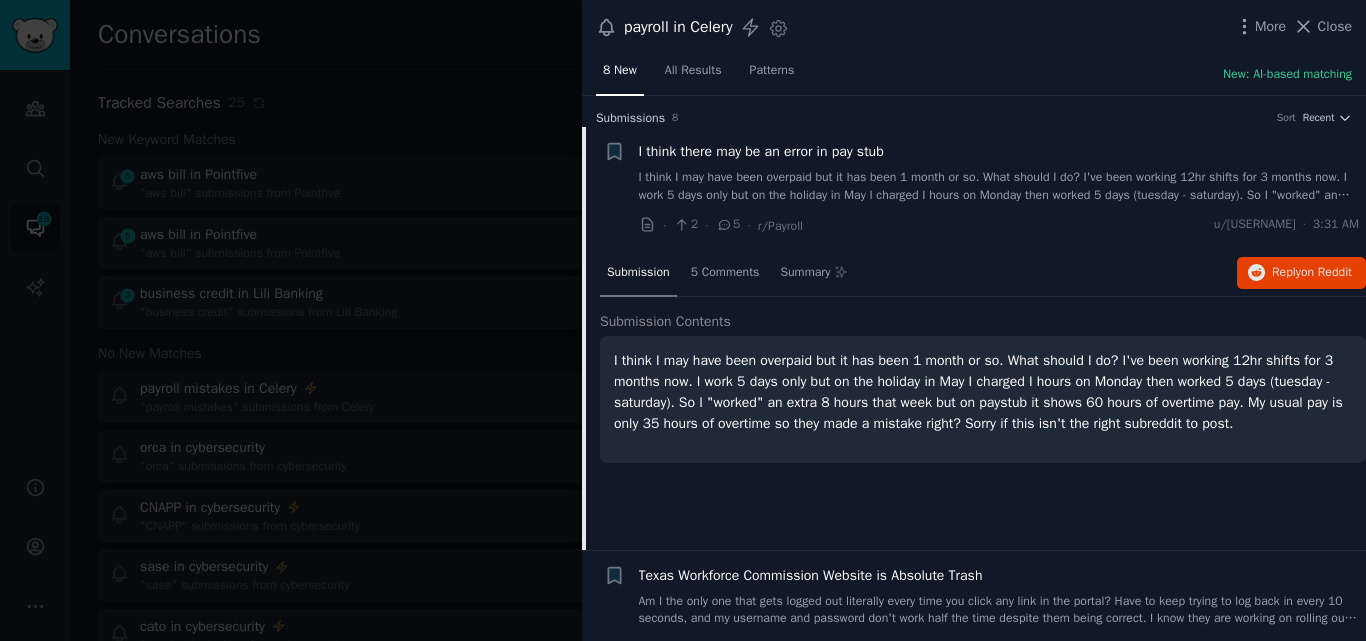 scroll, scrollTop: 0, scrollLeft: 0, axis: both 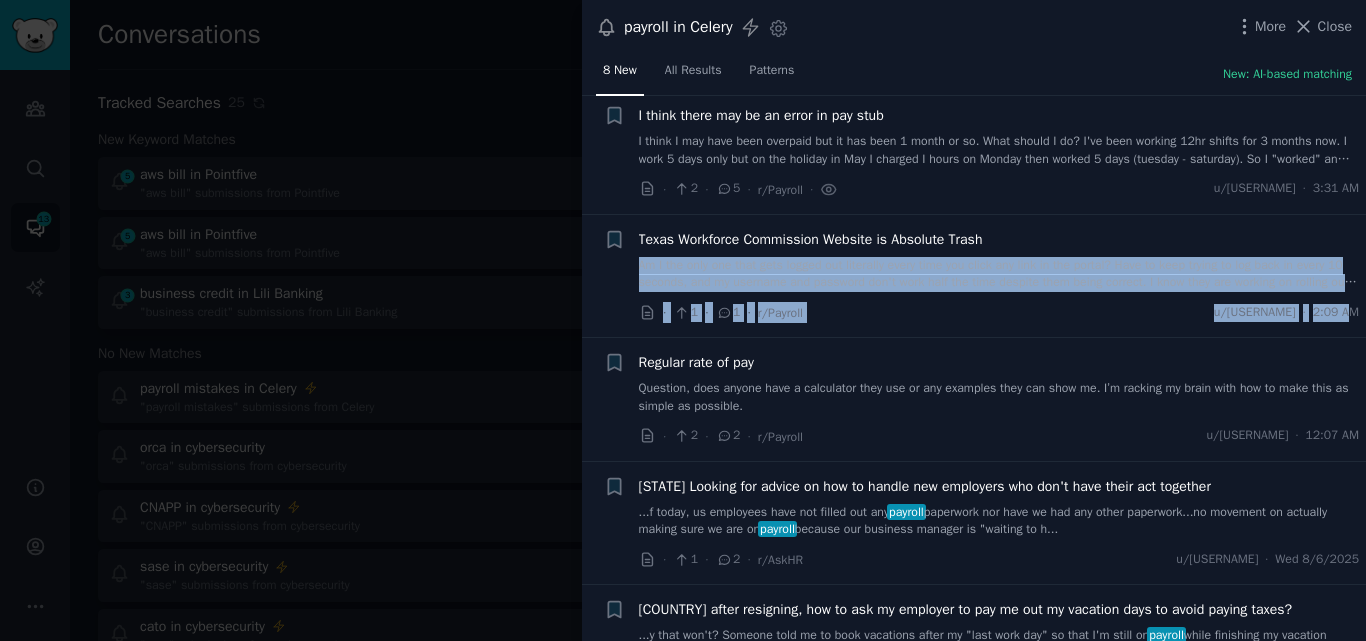 drag, startPoint x: 1358, startPoint y: 247, endPoint x: 1344, endPoint y: 304, distance: 58.694122 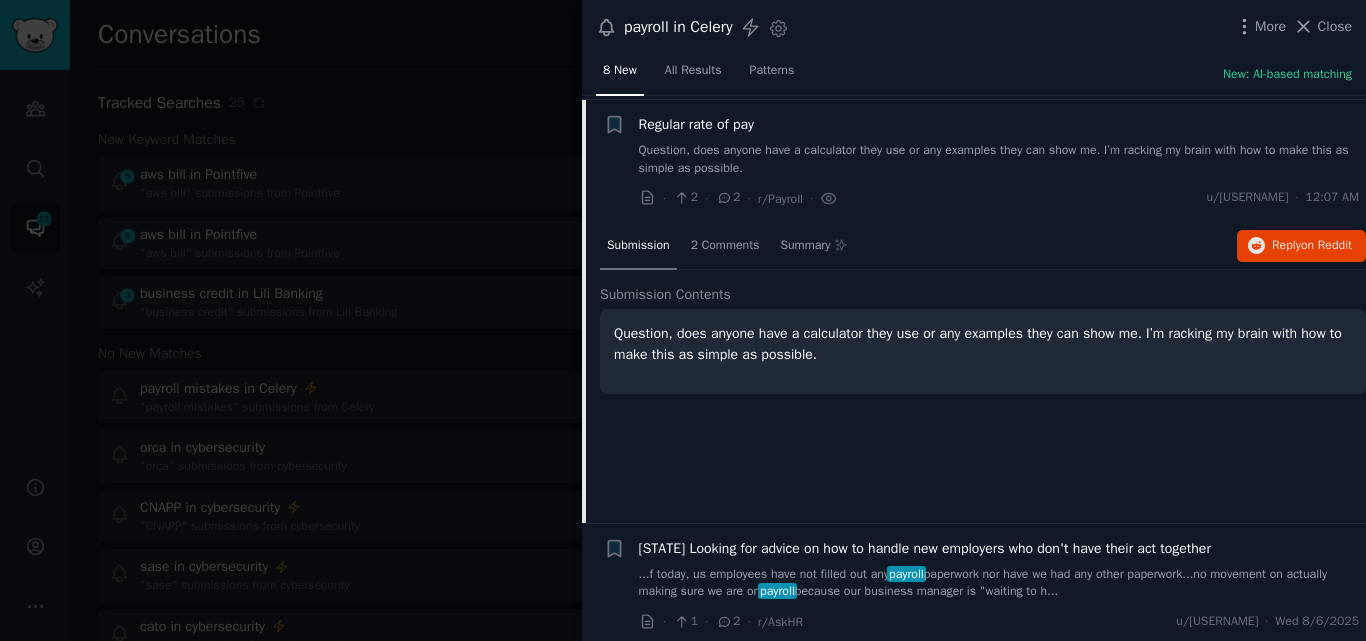 scroll, scrollTop: 279, scrollLeft: 0, axis: vertical 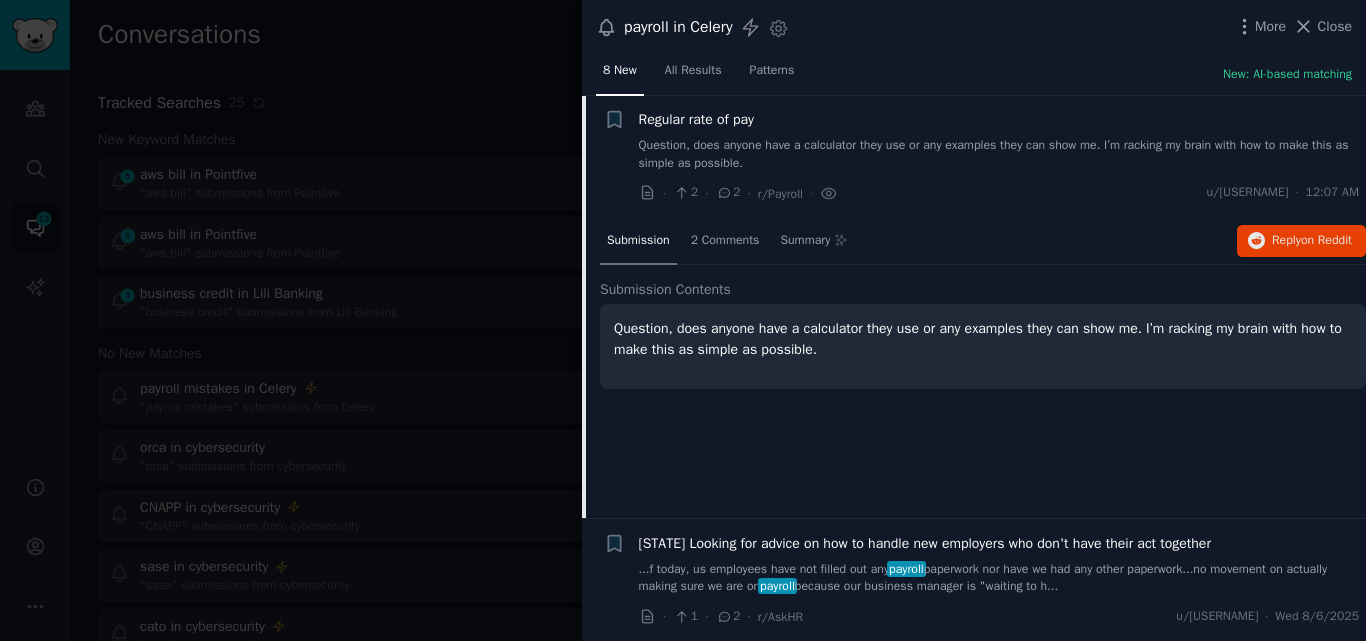 click on "Regular rate of pay" at bounding box center [696, 119] 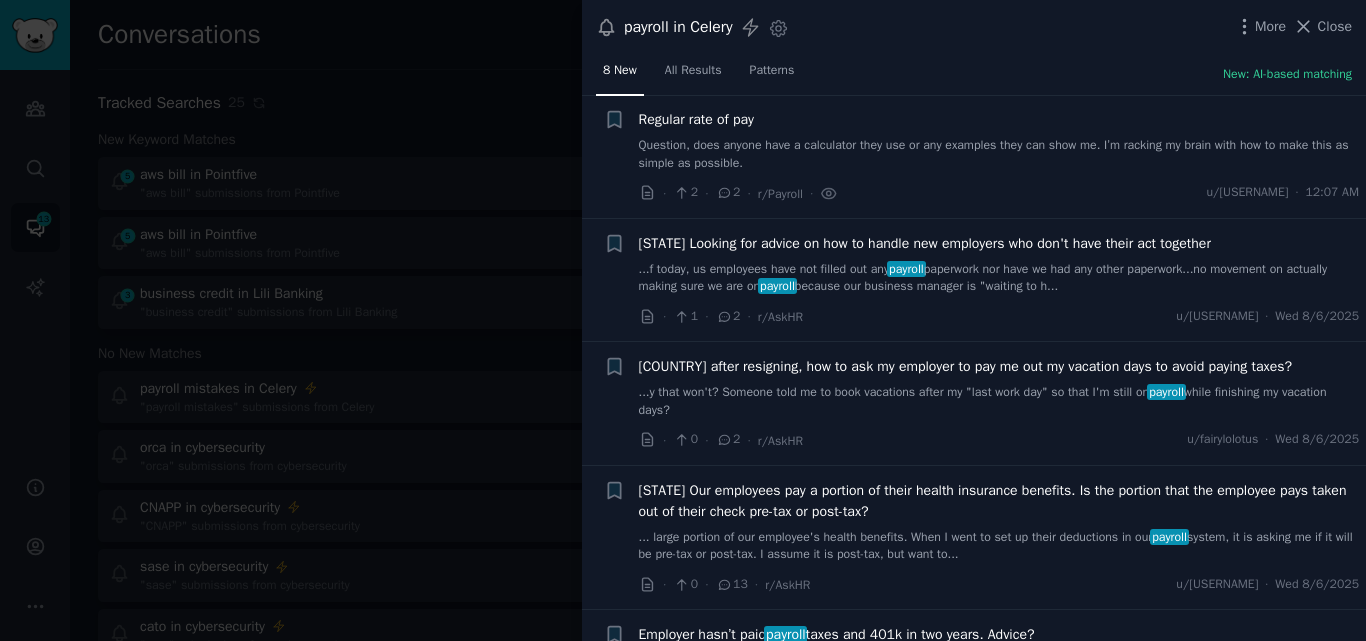 click on "...f today, us employees have not filled out any  payroll  paperwork nor have we had any other paperwork...no movement on actually making sure we are on  payroll  because our business manager is "waiting to h..." at bounding box center (999, 278) 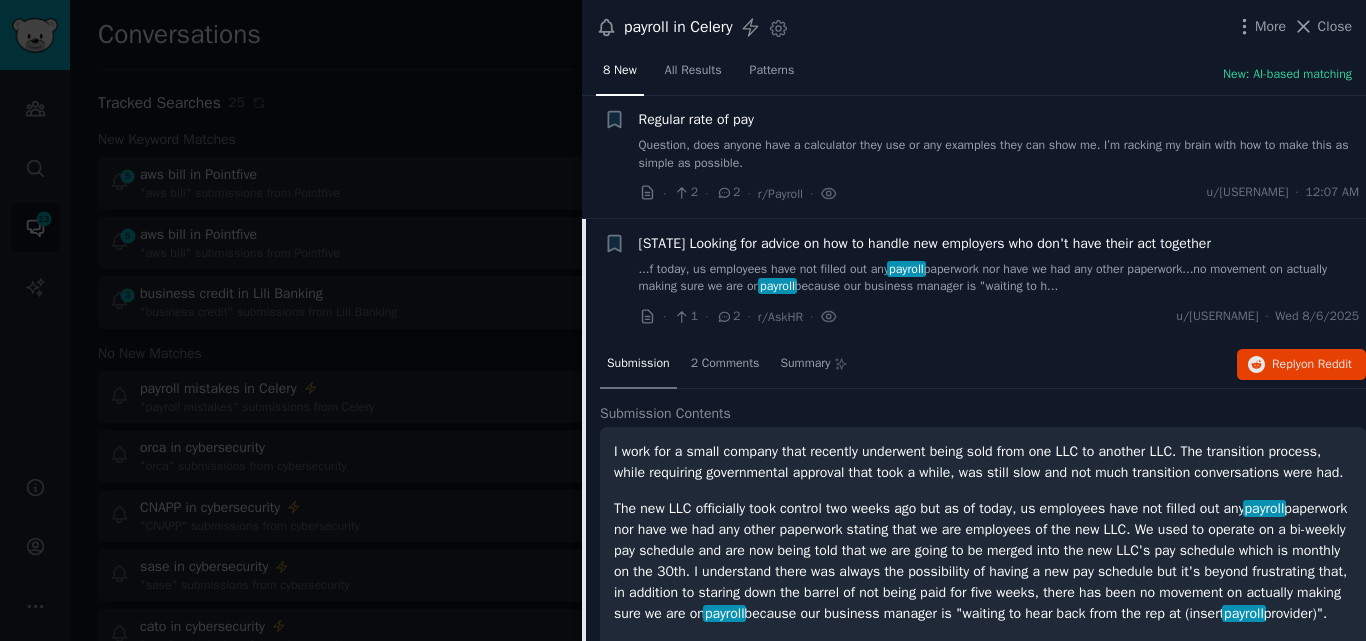 scroll, scrollTop: 402, scrollLeft: 0, axis: vertical 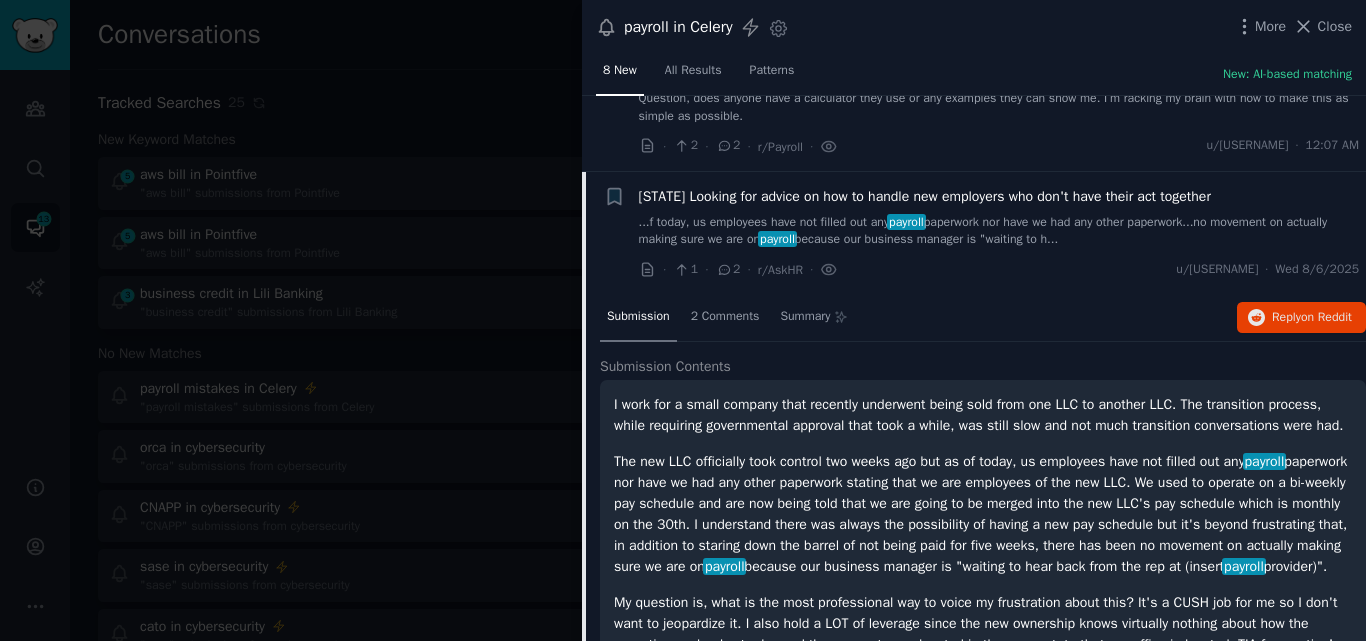 click on "[OH] Looking for advice on how to handle new employers who don't have their act together" at bounding box center (925, 196) 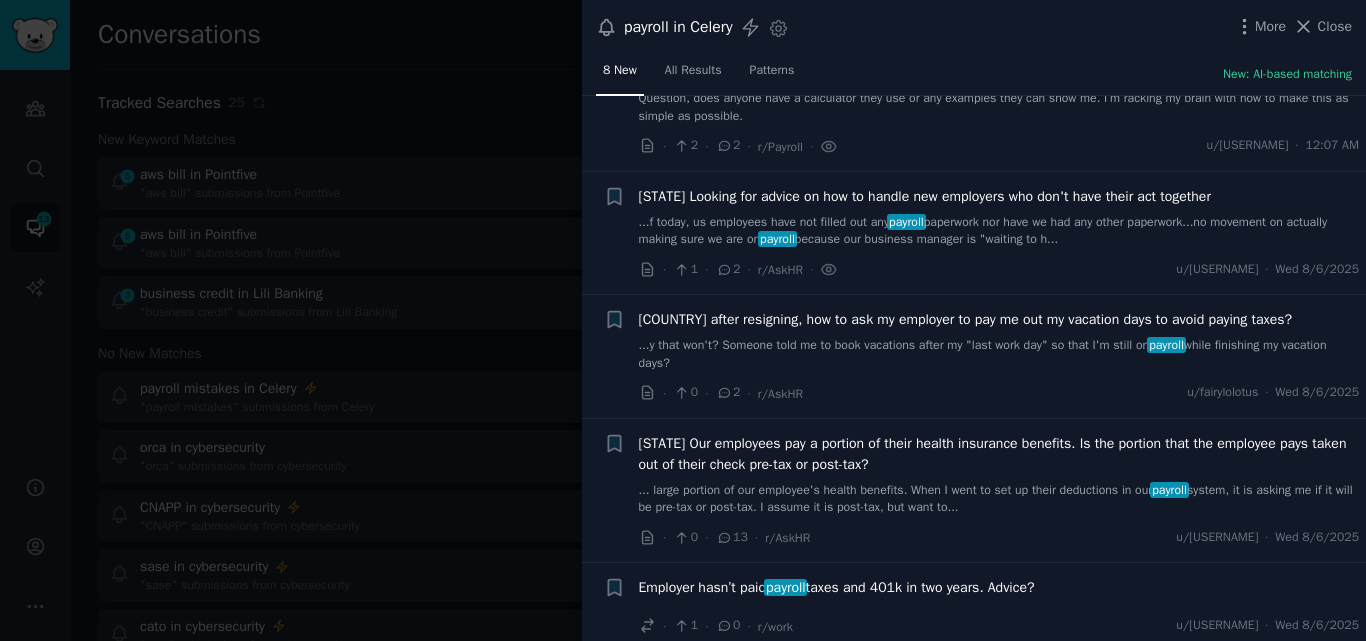 scroll, scrollTop: 402, scrollLeft: 0, axis: vertical 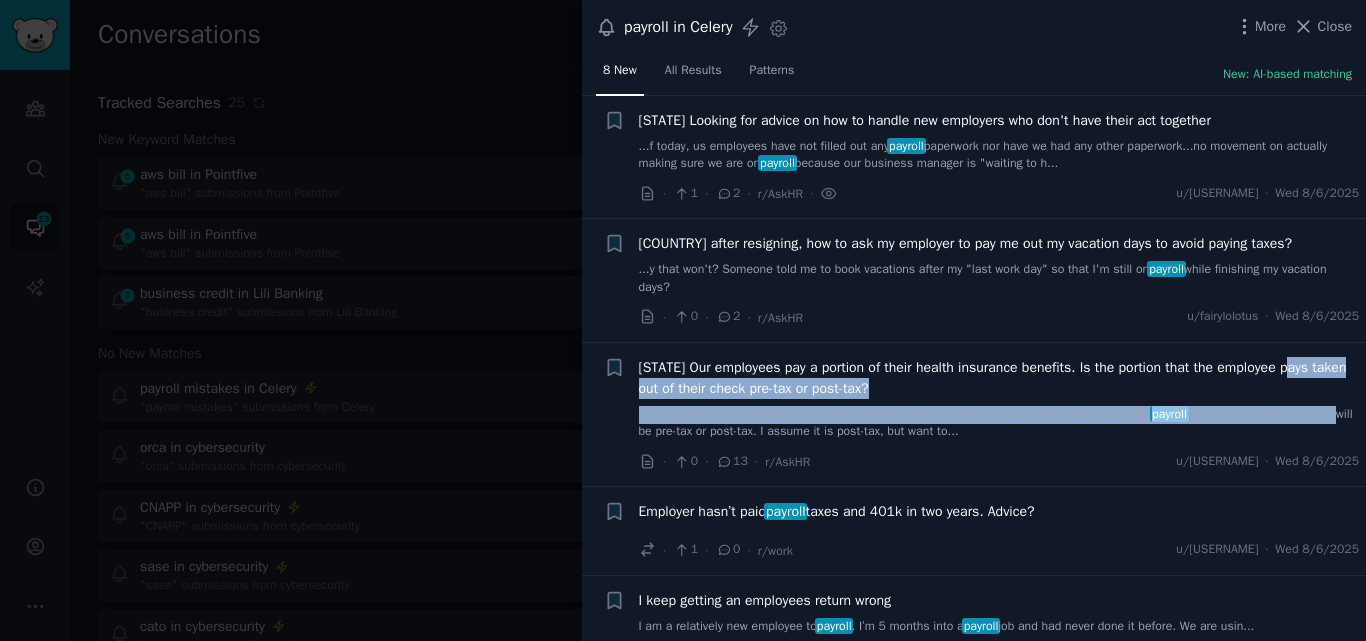 drag, startPoint x: 1355, startPoint y: 360, endPoint x: 1349, endPoint y: 405, distance: 45.39824 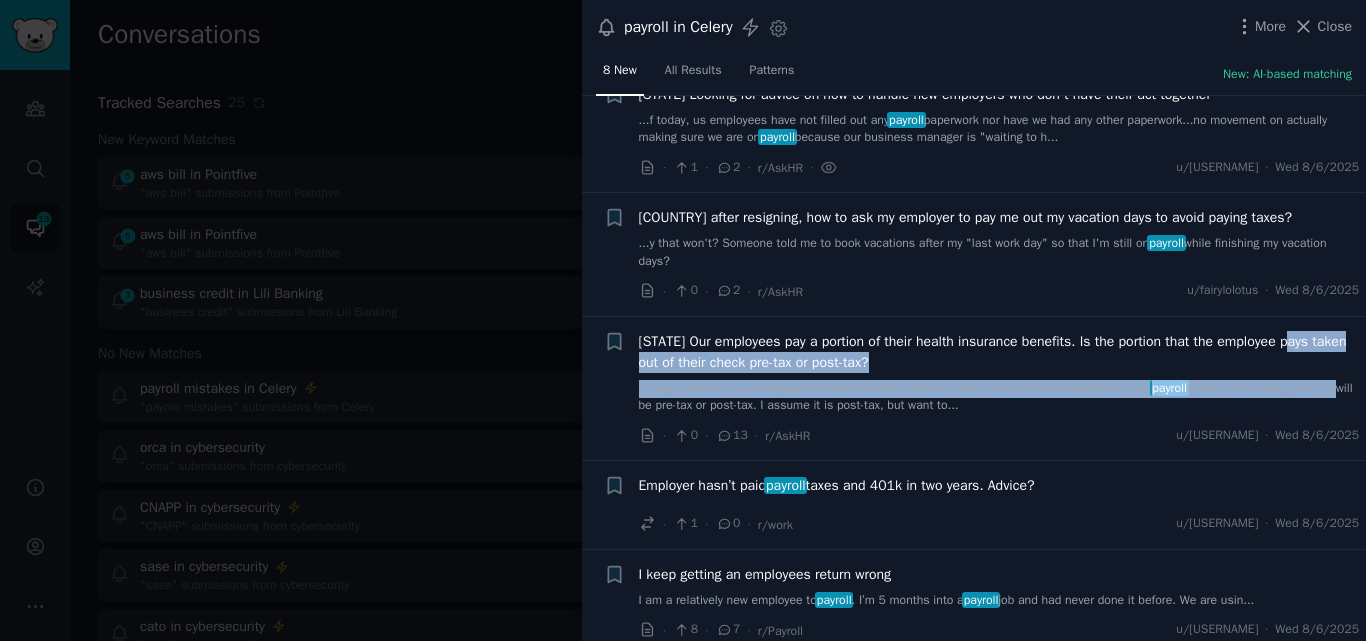 scroll, scrollTop: 441, scrollLeft: 0, axis: vertical 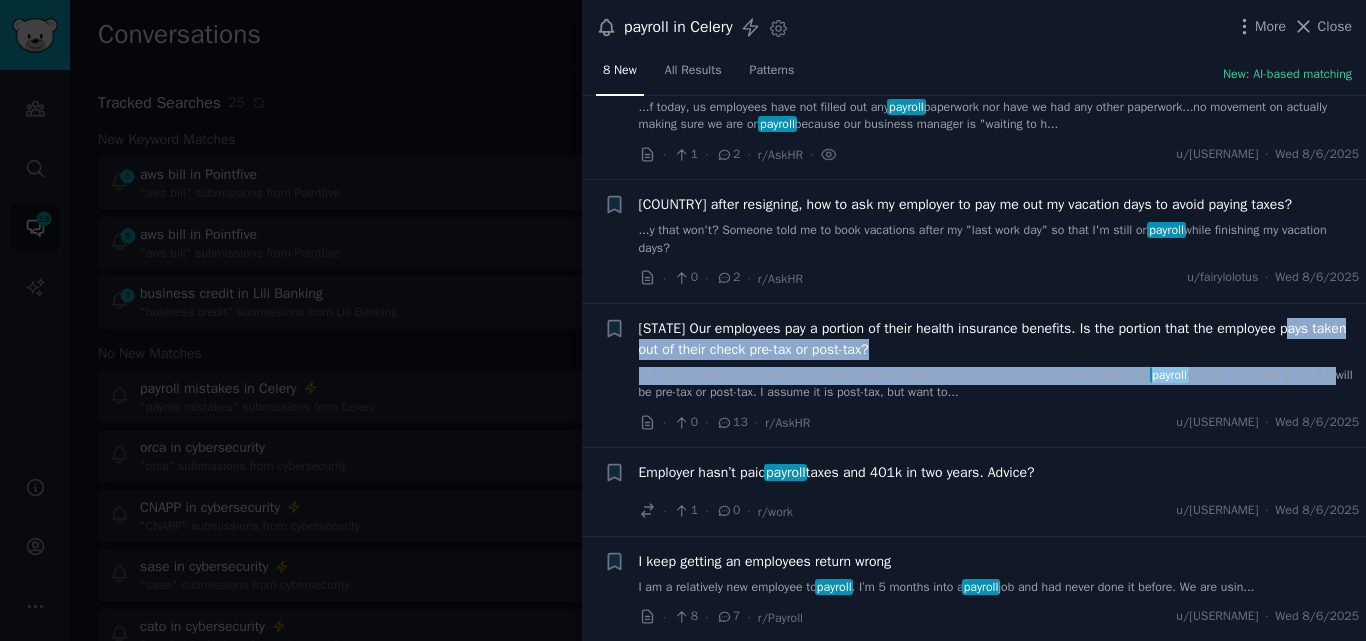click on "Employer hasn’t paid  payroll  taxes and 401k in two years. Advice?" at bounding box center [837, 472] 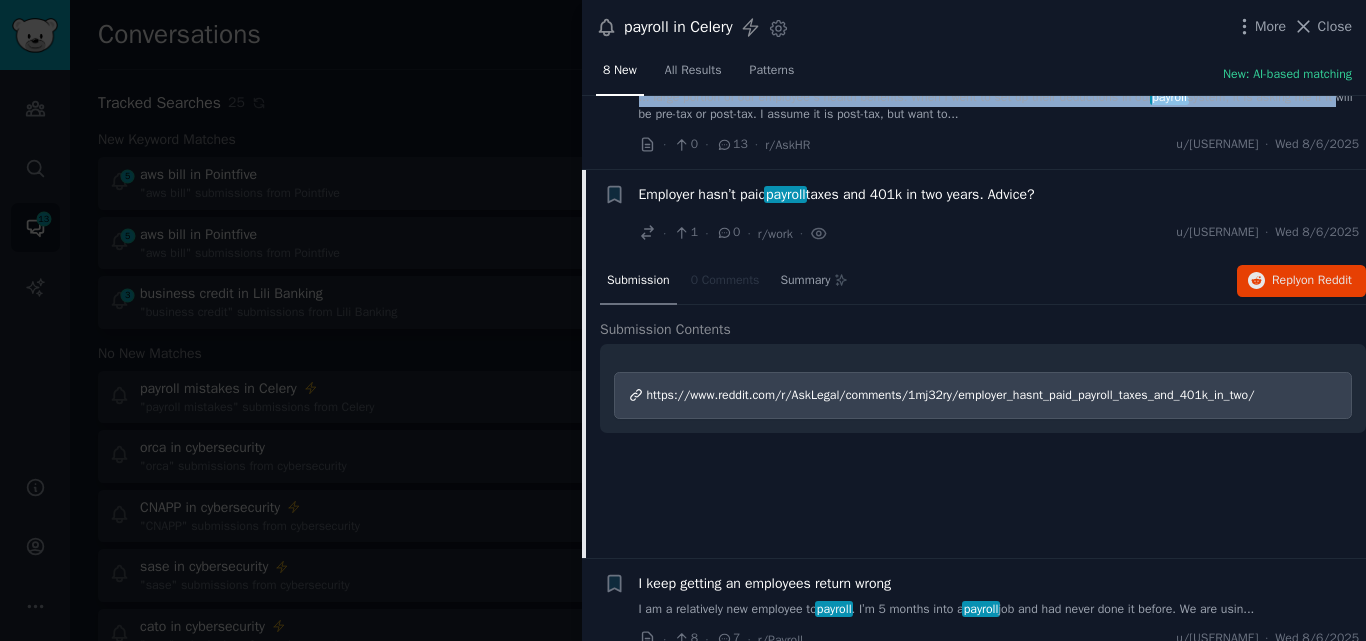 scroll, scrollTop: 741, scrollLeft: 0, axis: vertical 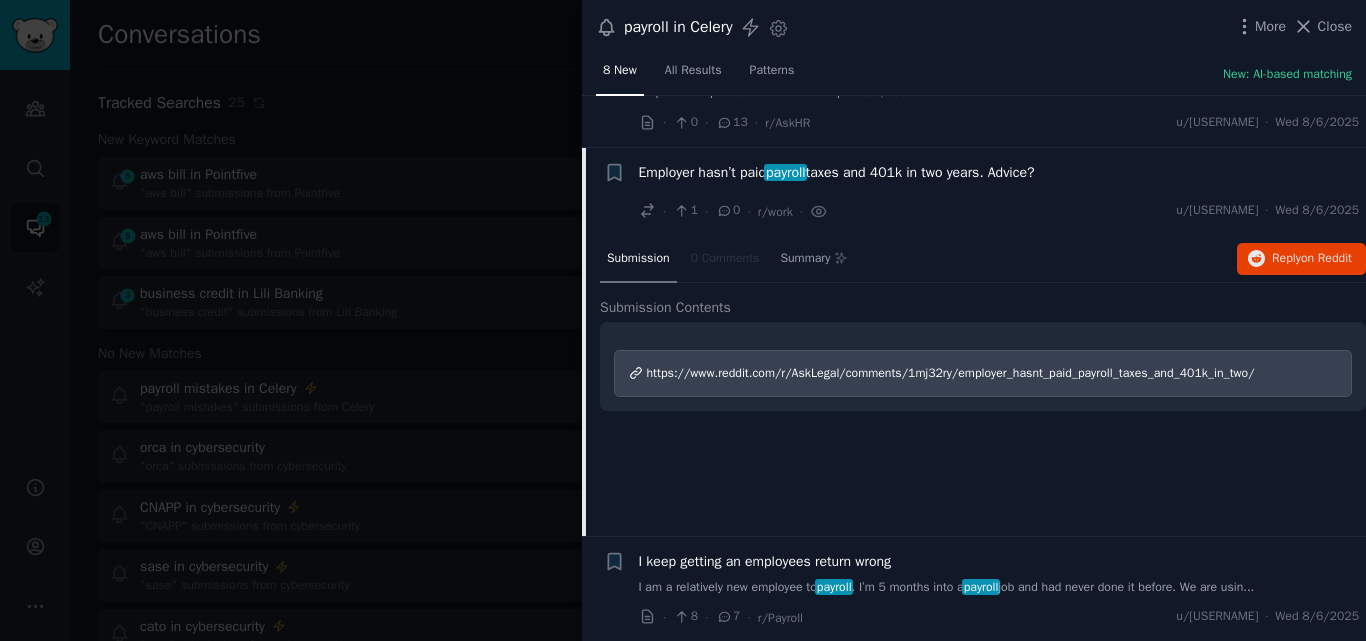 click on "https://www.reddit.com/r/AskLegal/comments/1mj32ry/employer_hasnt_paid_payroll_taxes_and_401k_in_two/" at bounding box center [951, 373] 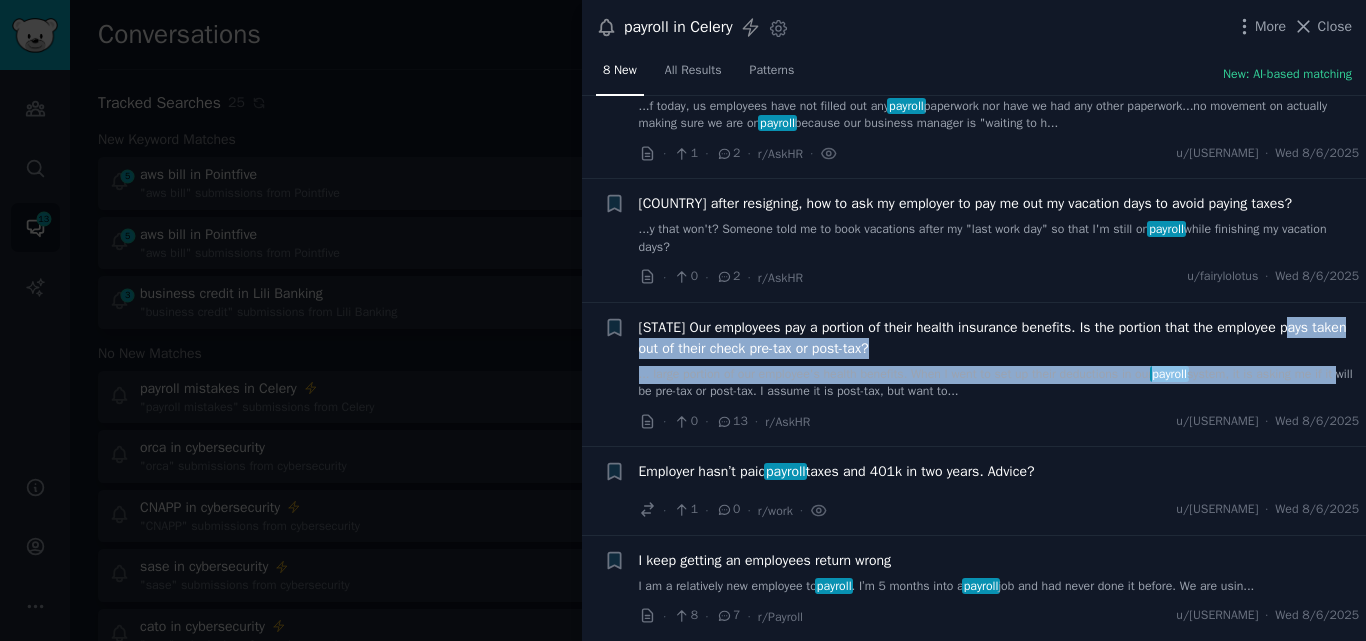 scroll, scrollTop: 441, scrollLeft: 0, axis: vertical 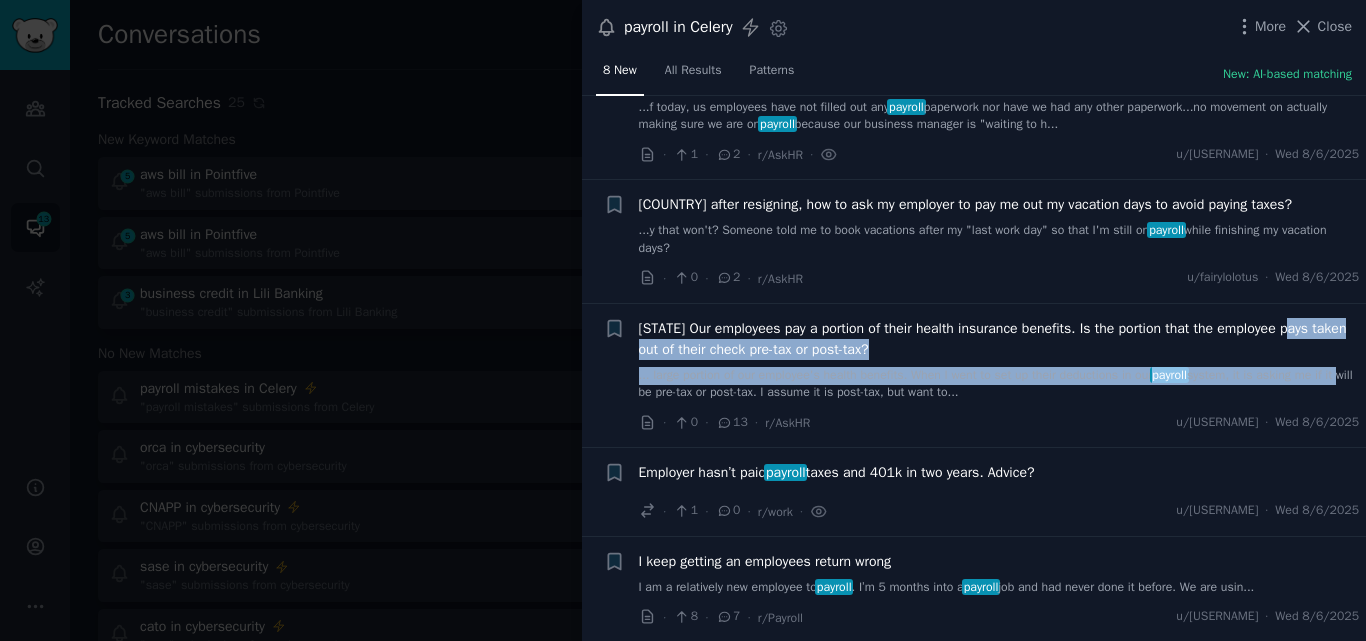 click on "I keep getting an employees return wrong" at bounding box center [765, 561] 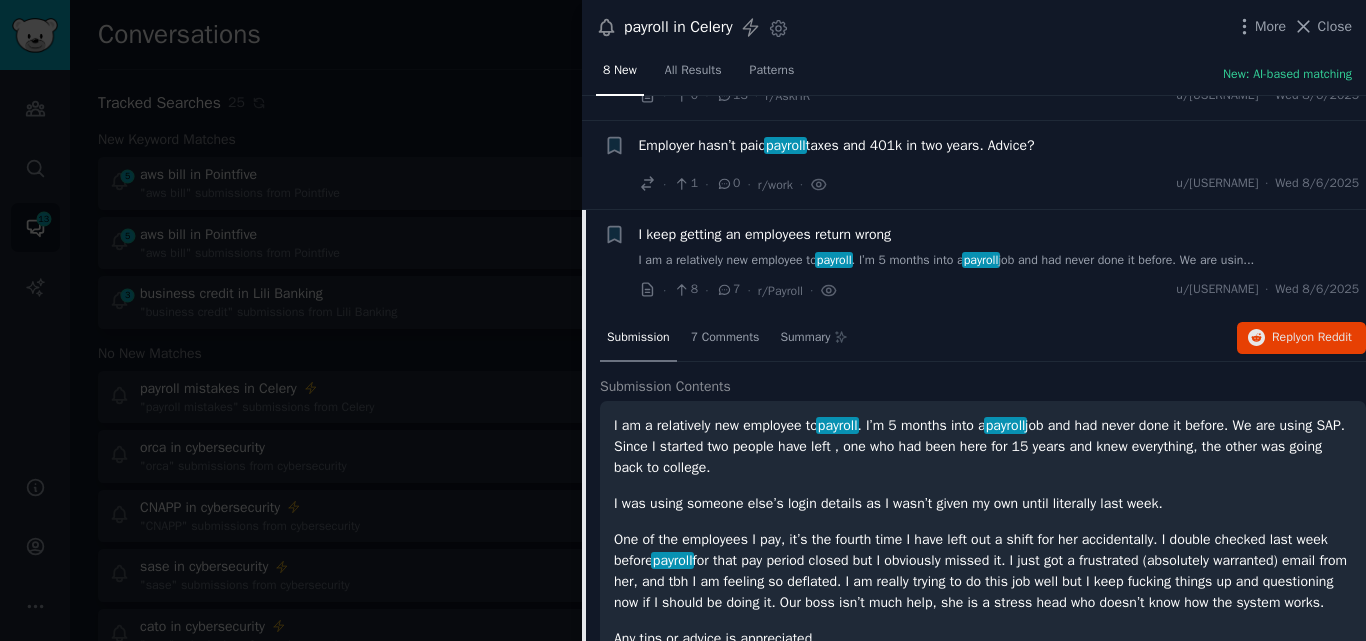scroll, scrollTop: 846, scrollLeft: 0, axis: vertical 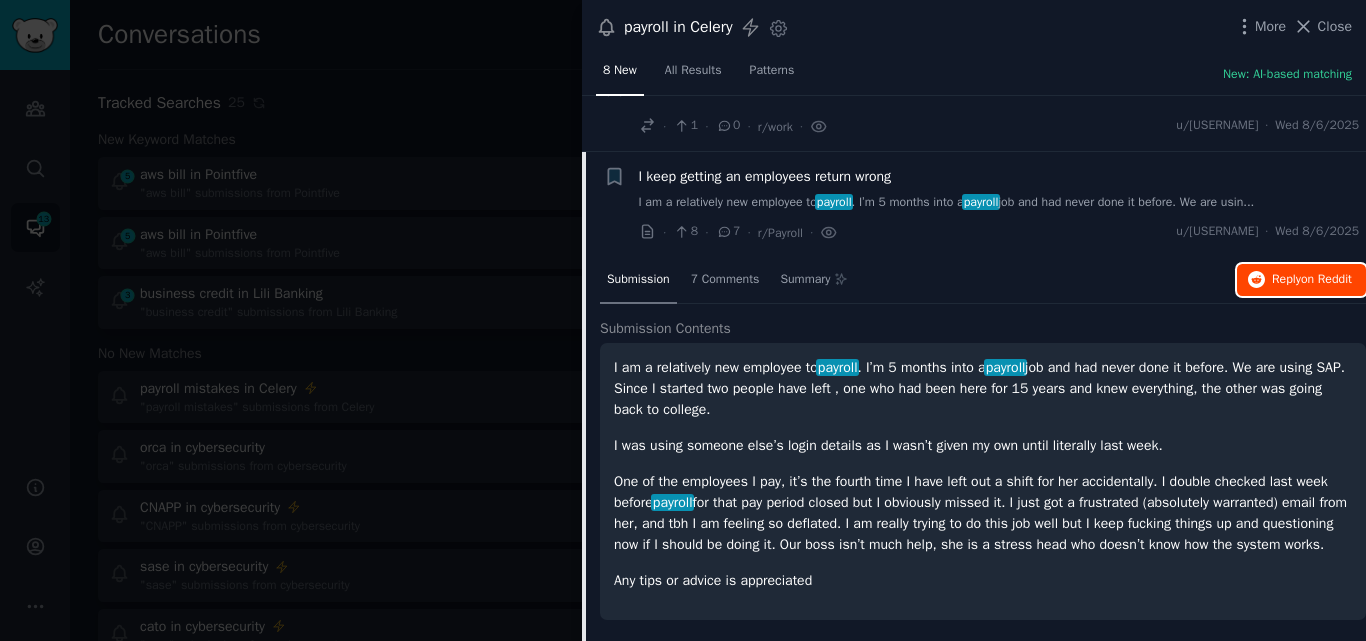 click on "Reply  on Reddit" at bounding box center [1312, 280] 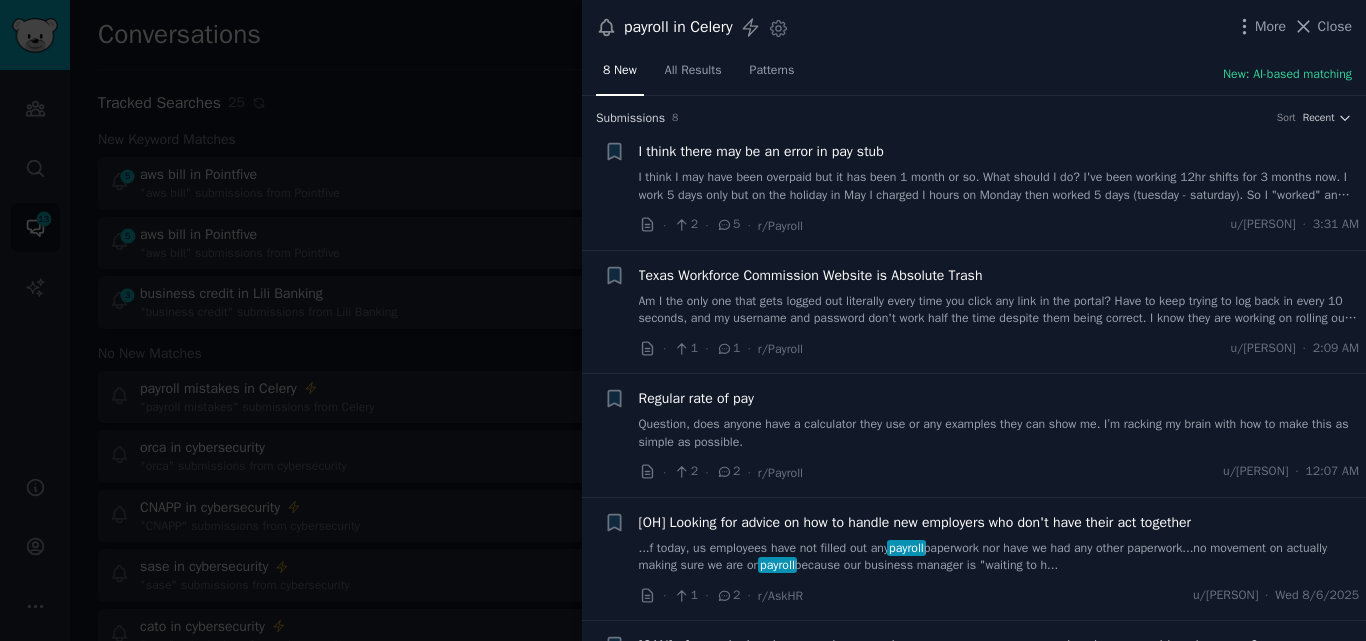 scroll, scrollTop: 0, scrollLeft: 0, axis: both 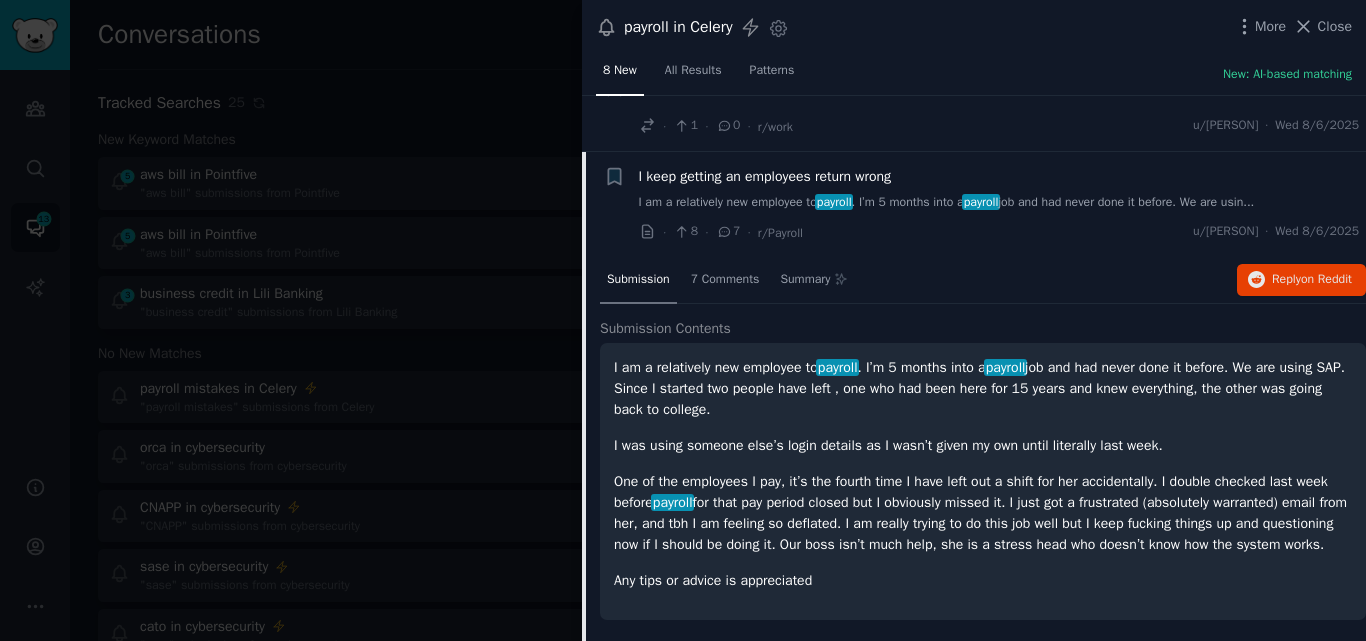 click on "I keep getting an employees return wrong" at bounding box center (765, 176) 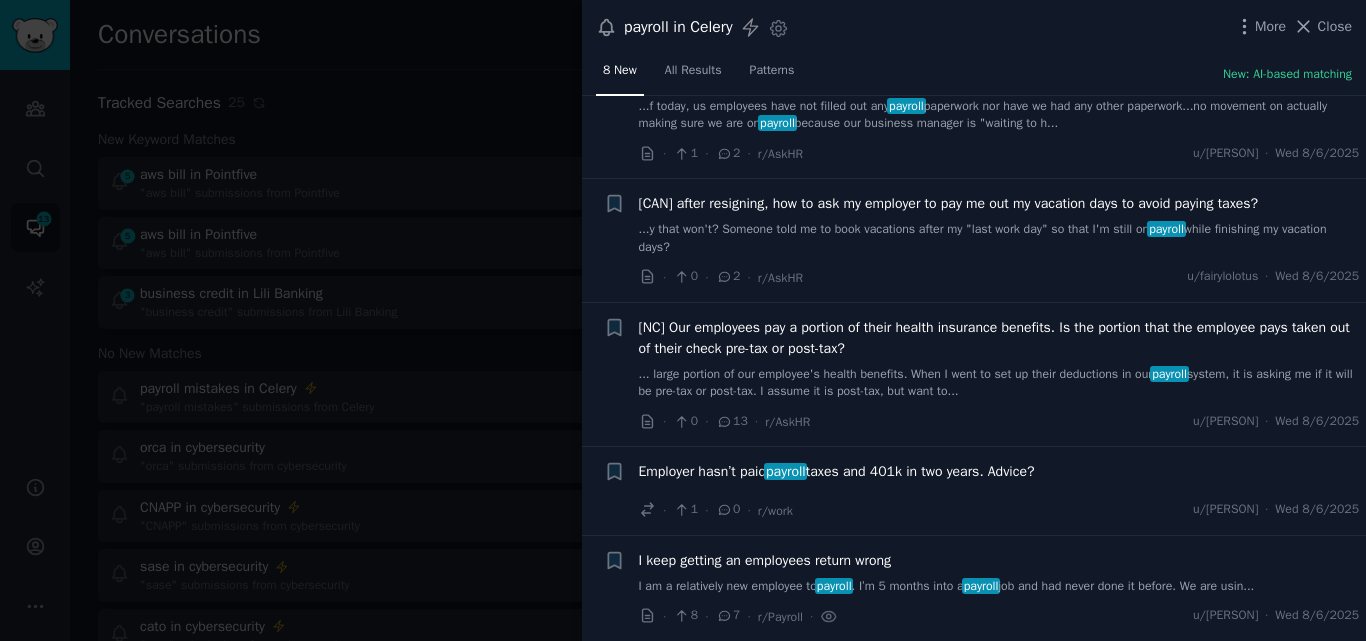 scroll, scrollTop: 441, scrollLeft: 0, axis: vertical 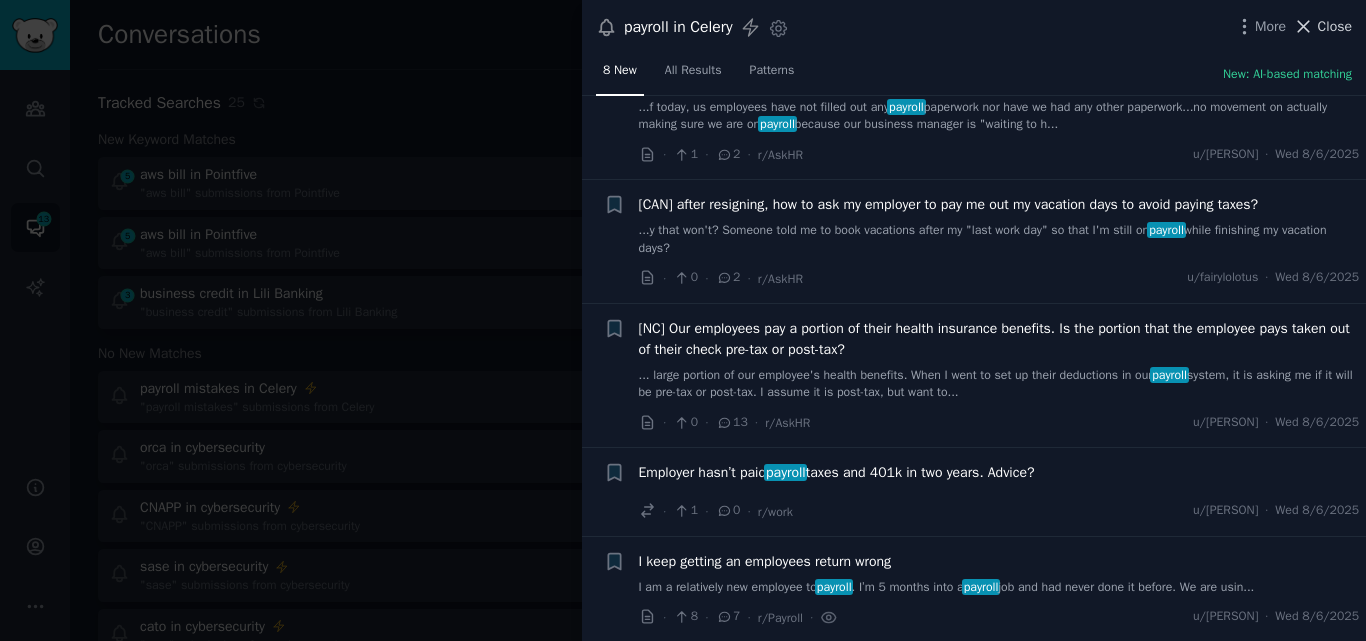 click 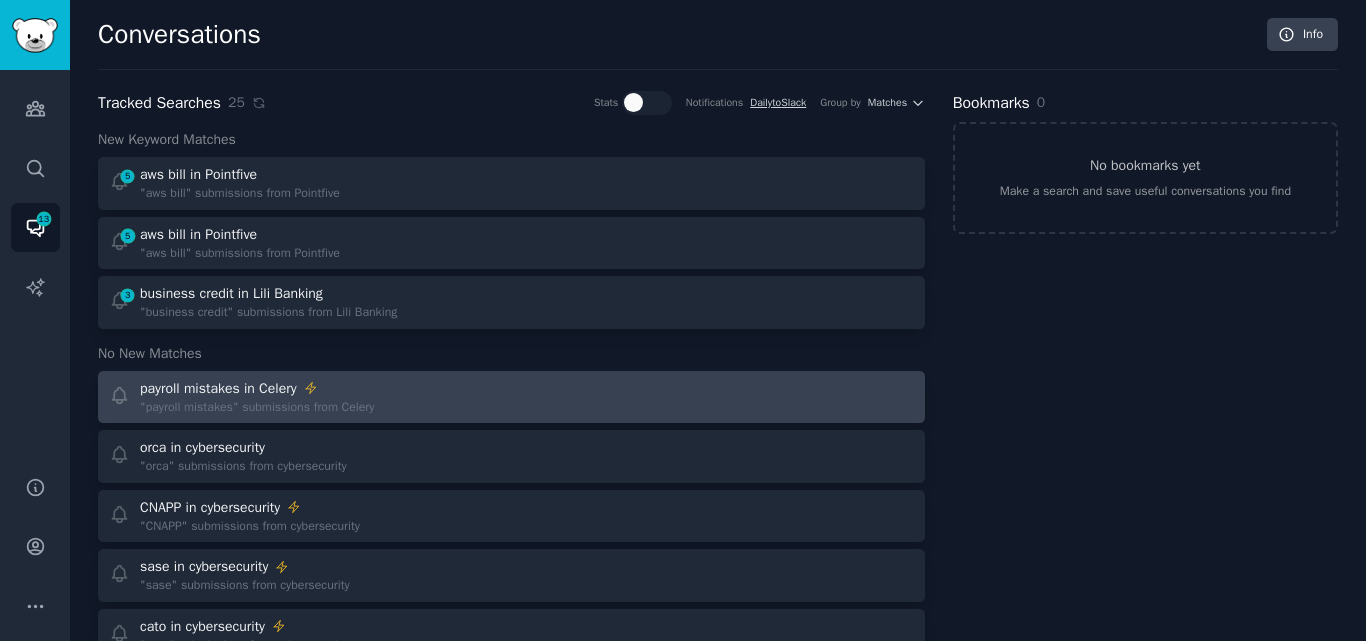 click on "payroll mistakes in Celery" at bounding box center (218, 388) 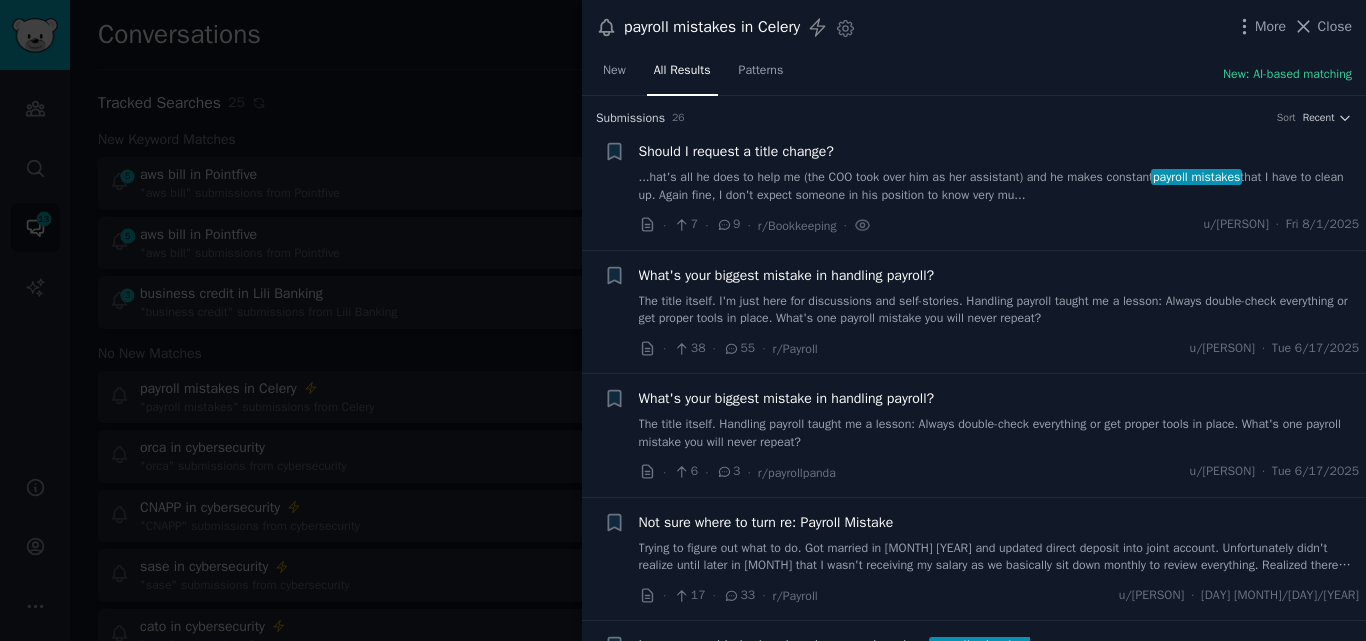 click on "The title itself. I'm just here for discussions and self-stories.
Handling payroll taught me a lesson: Always double-check everything or get proper tools in place.
What's one payroll mistake you will never repeat?" at bounding box center [999, 310] 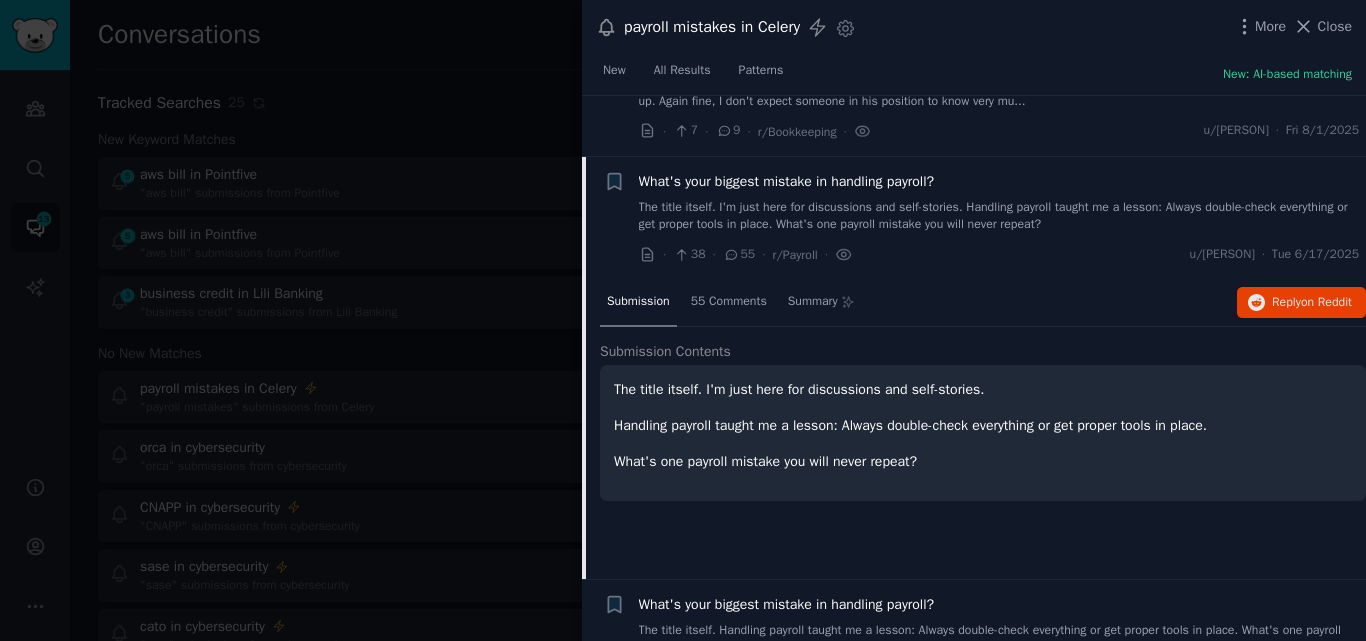 scroll, scrollTop: 155, scrollLeft: 0, axis: vertical 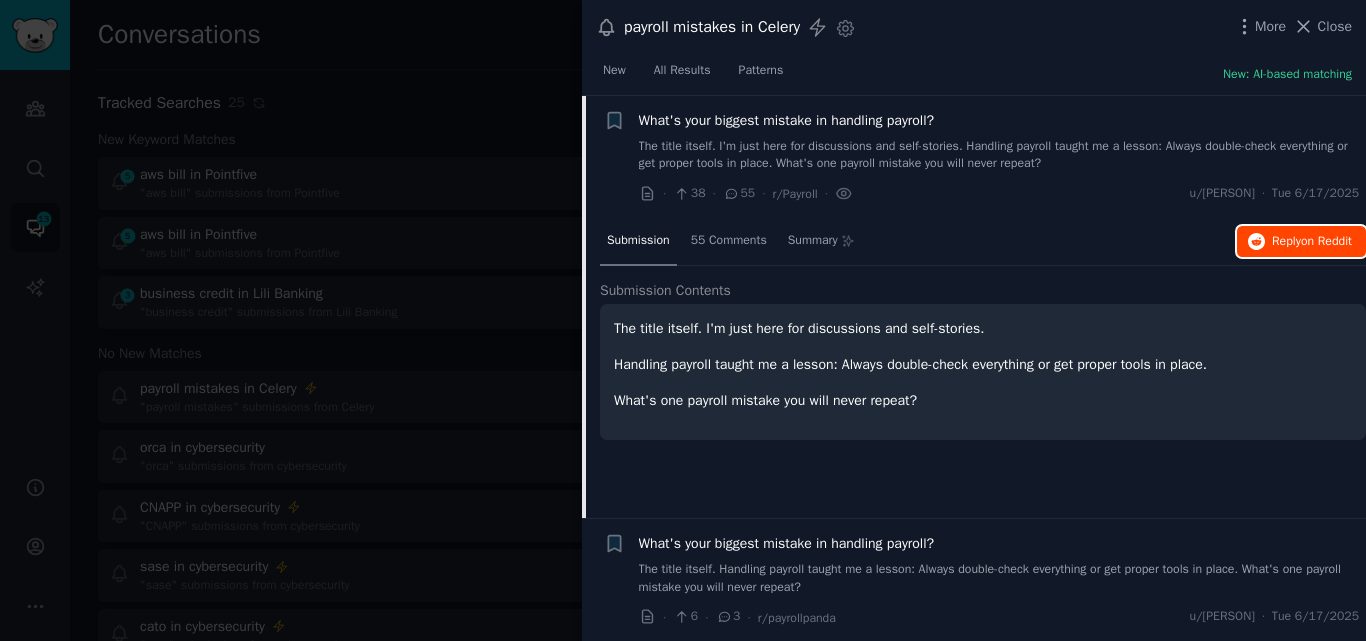 click 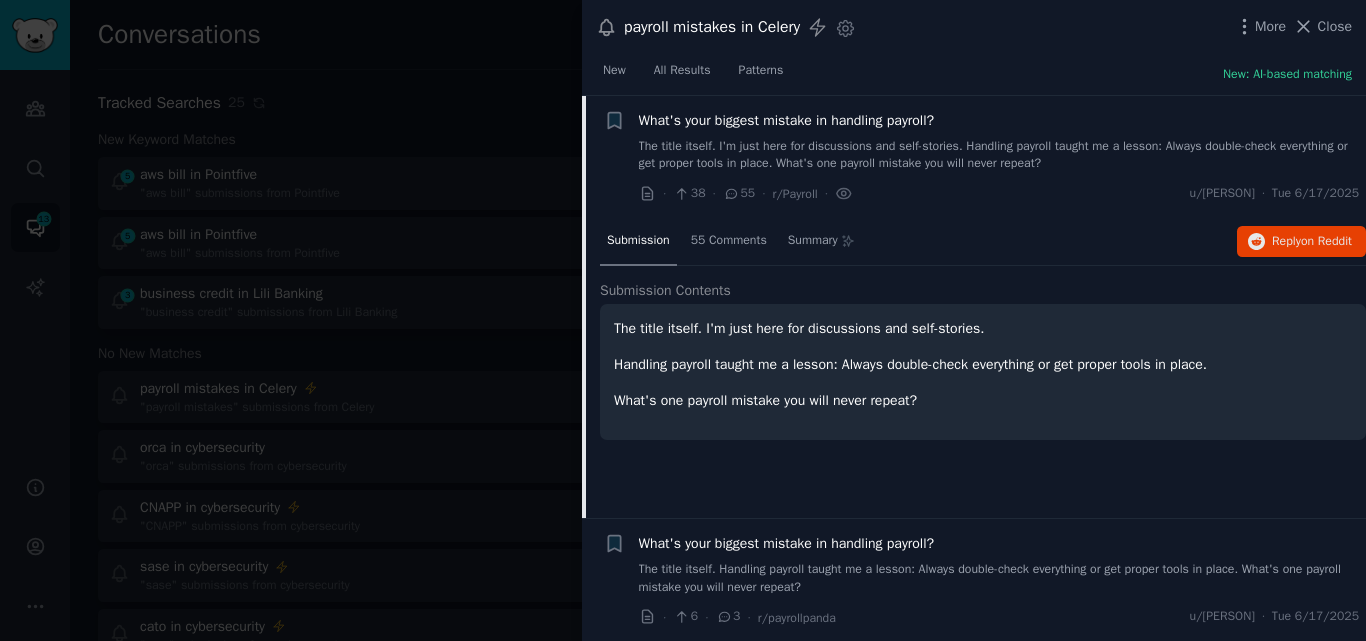 click on "What's your biggest mistake in handling payroll?" at bounding box center (787, 120) 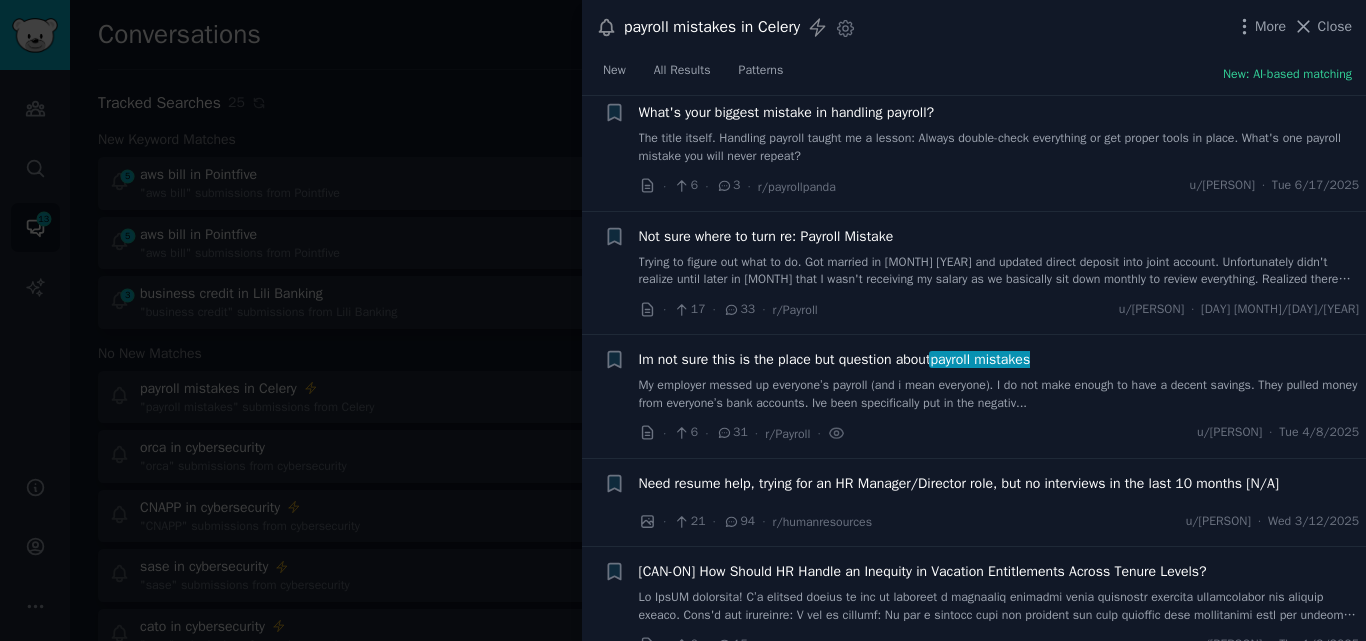 scroll, scrollTop: 0, scrollLeft: 0, axis: both 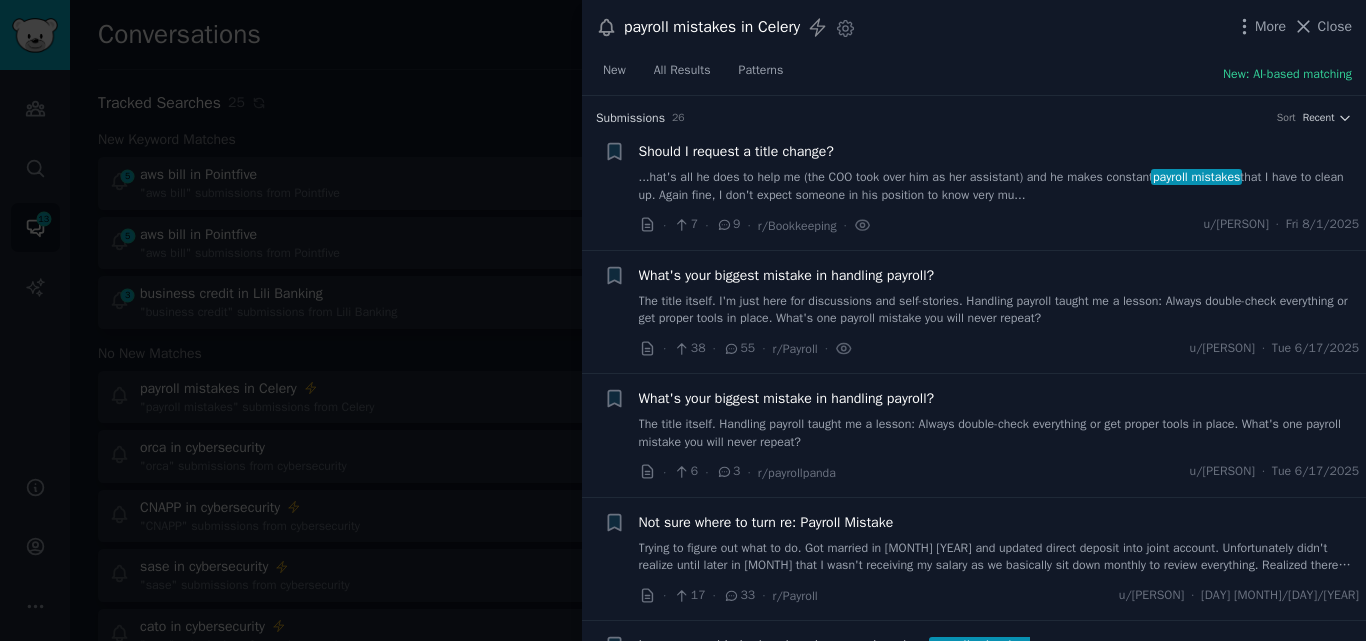 click on "More Close" at bounding box center (1293, 26) 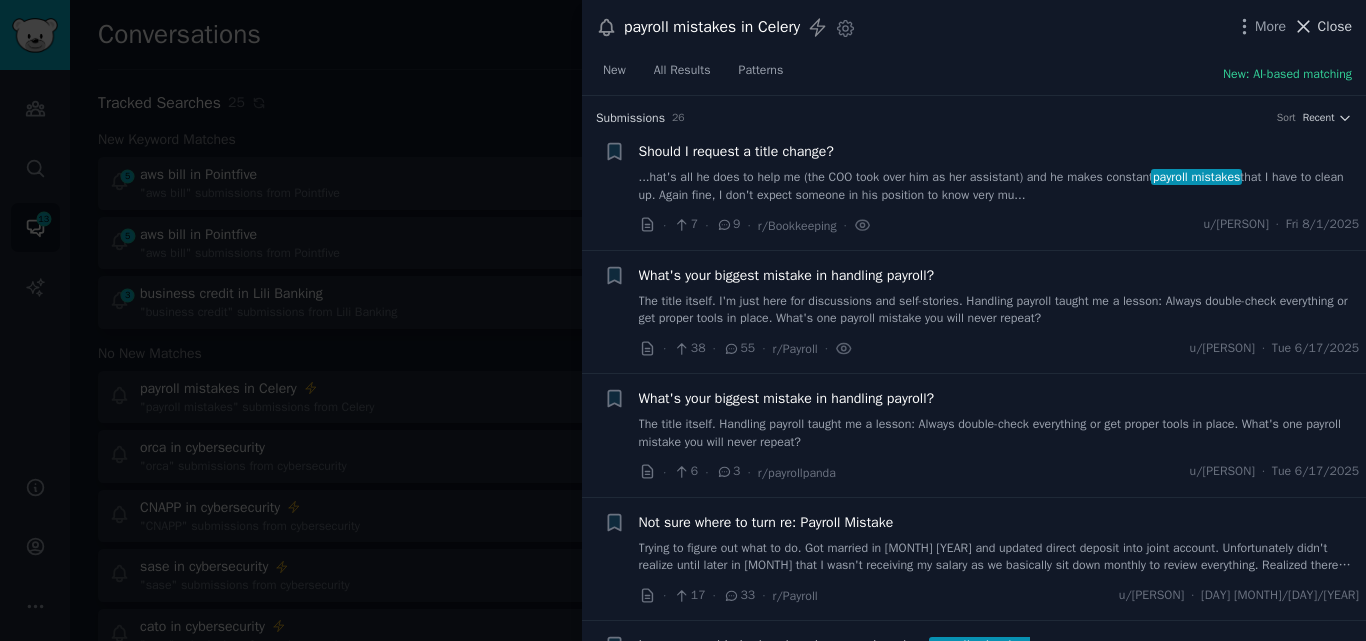 click 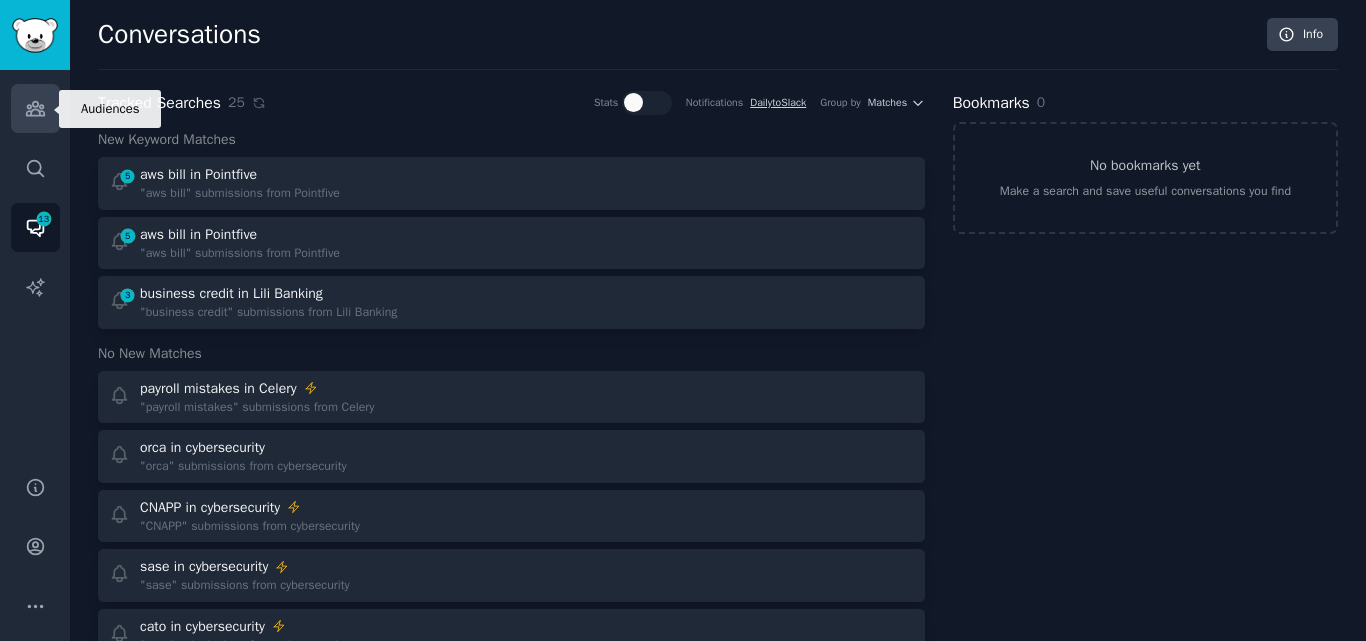 click 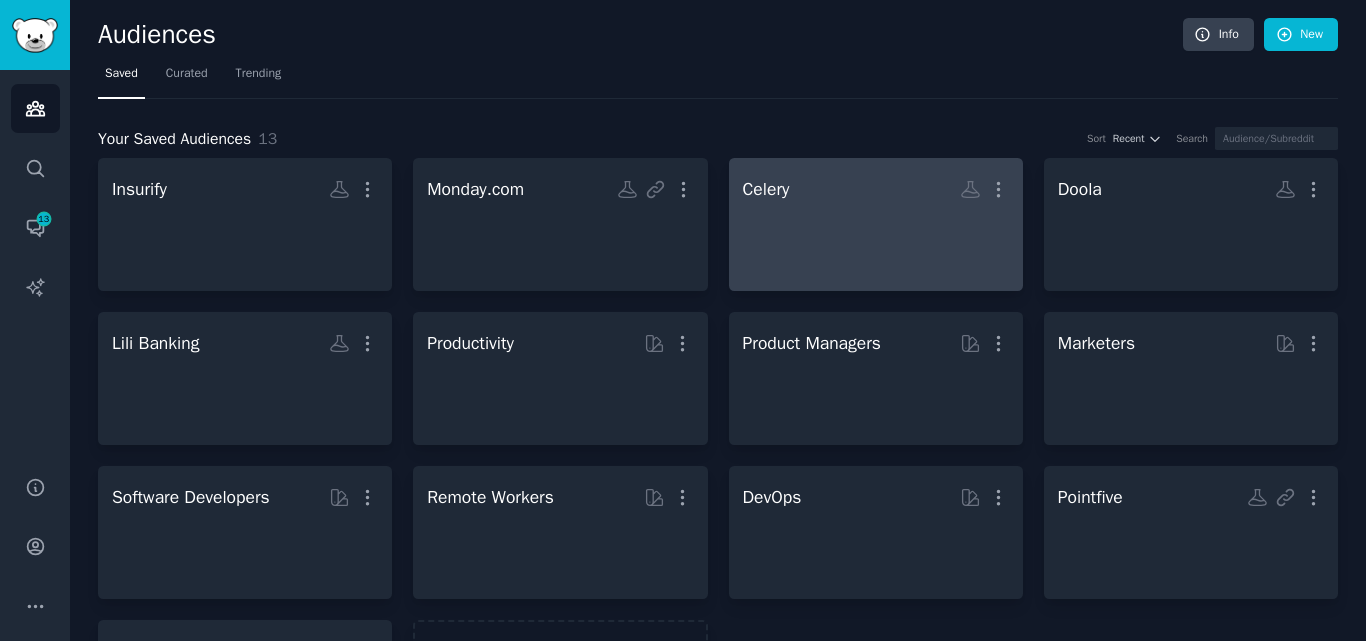 click at bounding box center [876, 242] 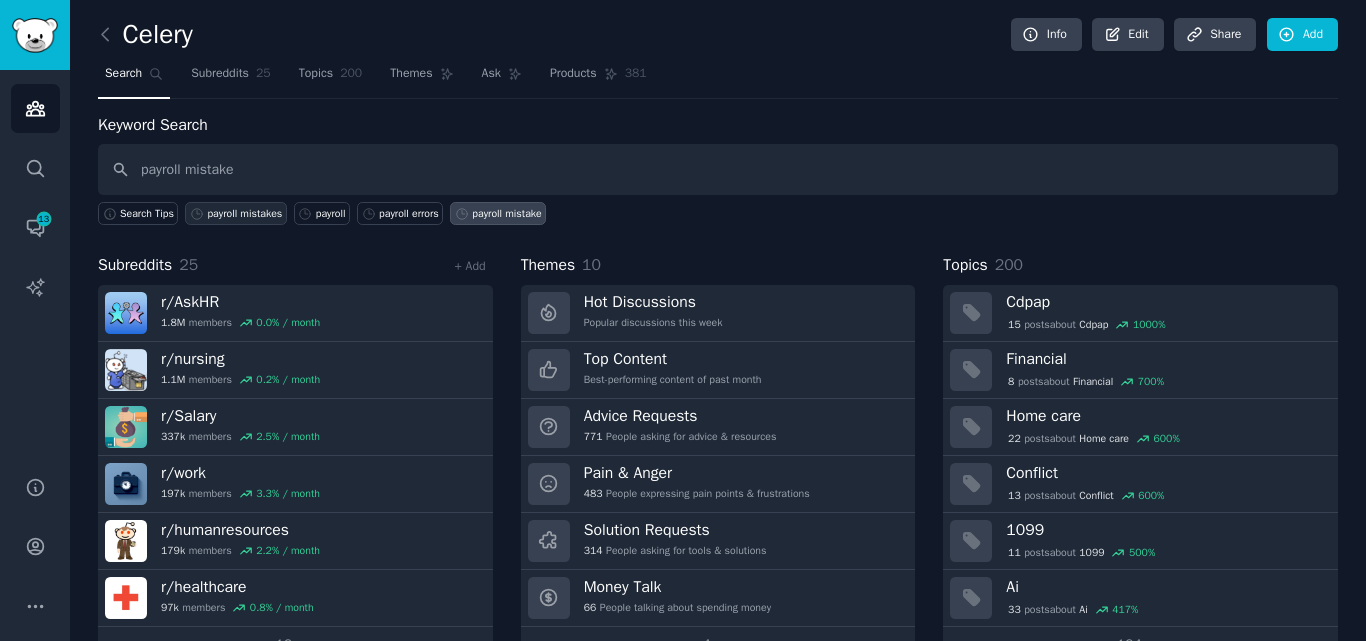 type on "payroll mistake" 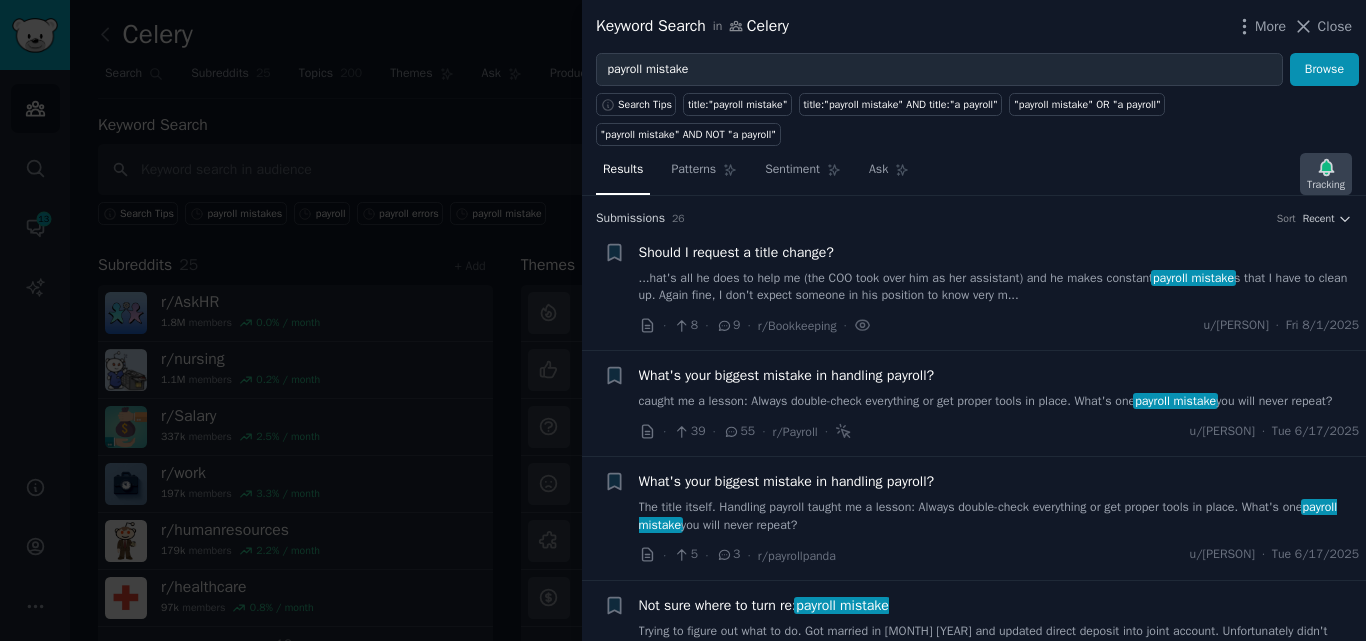 click 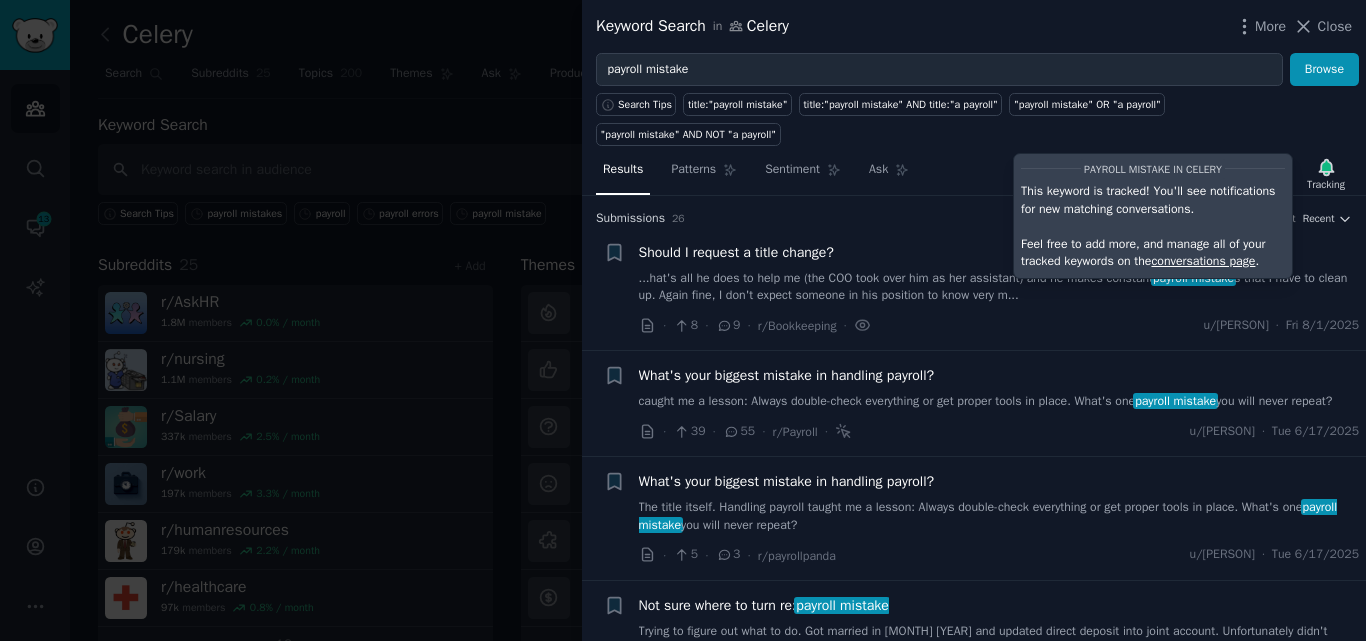 click on "Results Patterns Sentiment Ask Tracking payroll mistake in Celery This keyword is tracked! You'll see notifications for new matching conversations. Feel free to add more, and manage all of your tracked keywords on the conversations page ." at bounding box center [974, 174] 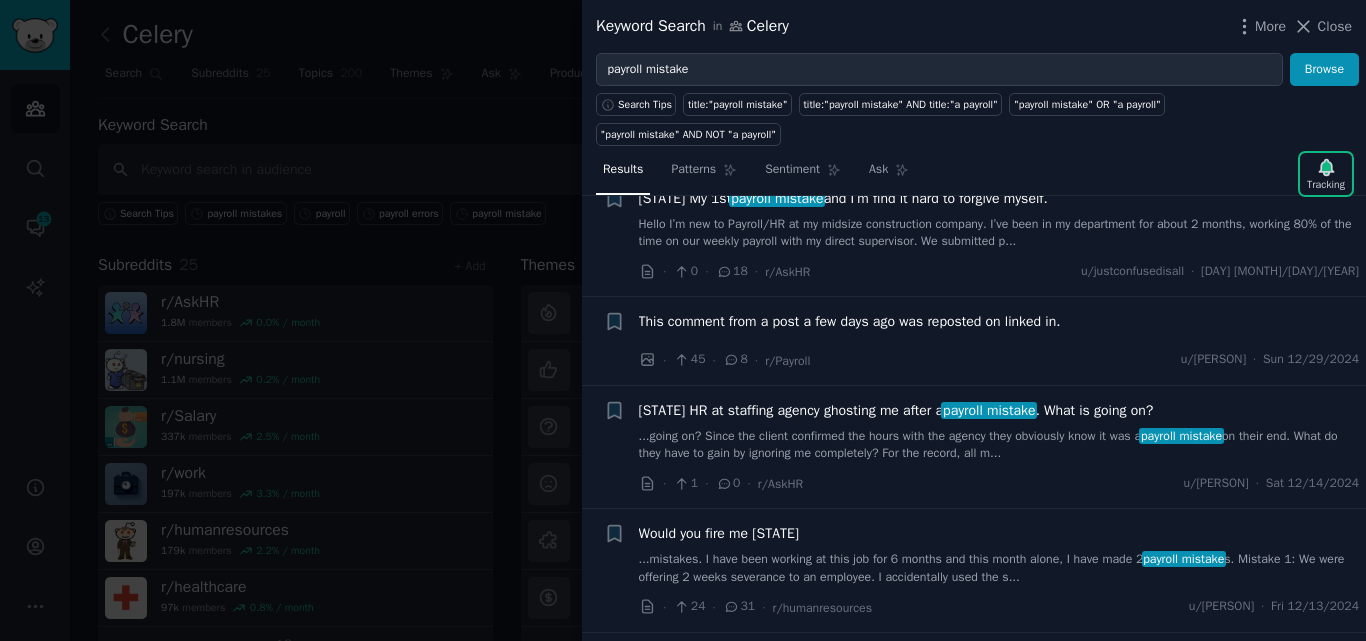 scroll, scrollTop: 880, scrollLeft: 0, axis: vertical 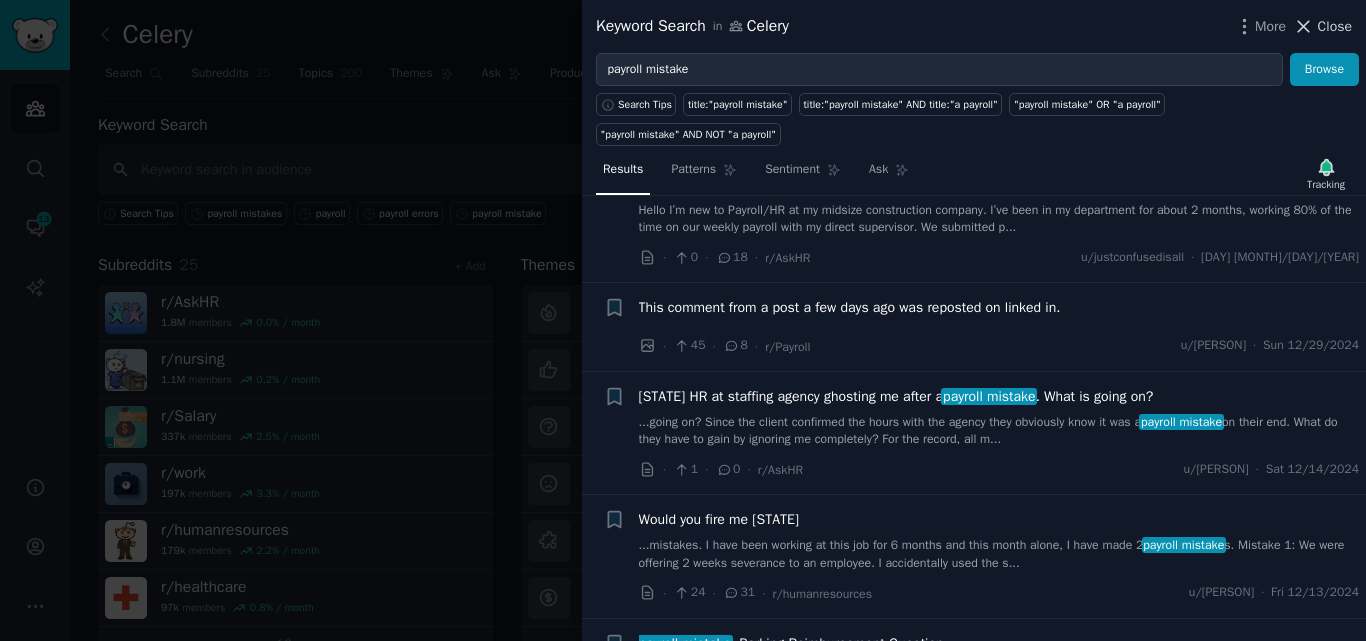 click 